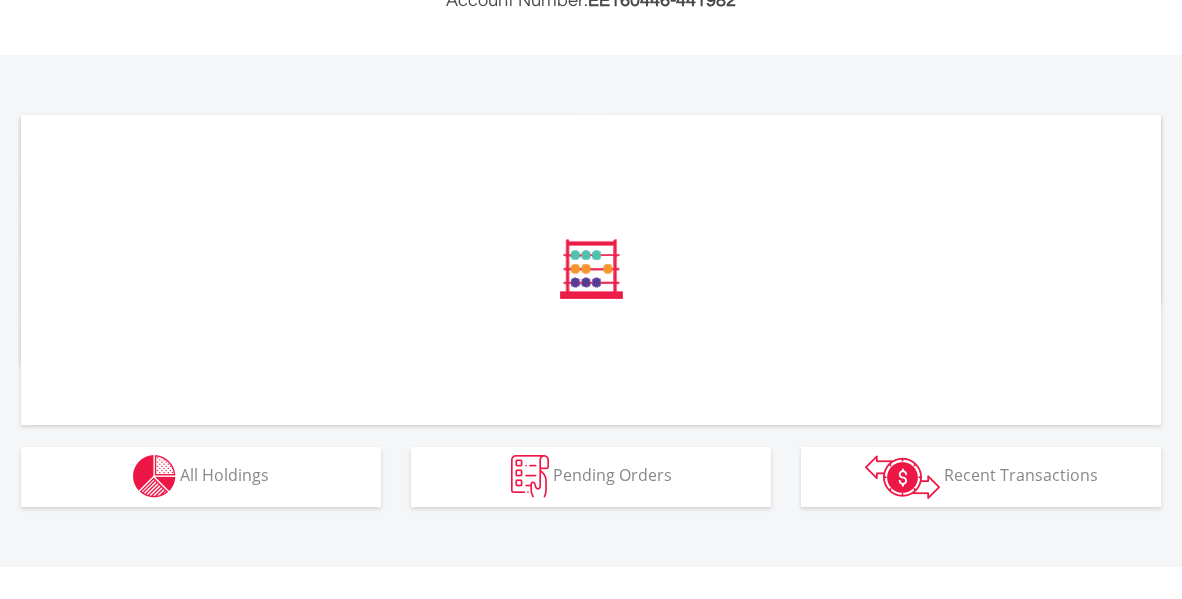 scroll, scrollTop: 570, scrollLeft: 0, axis: vertical 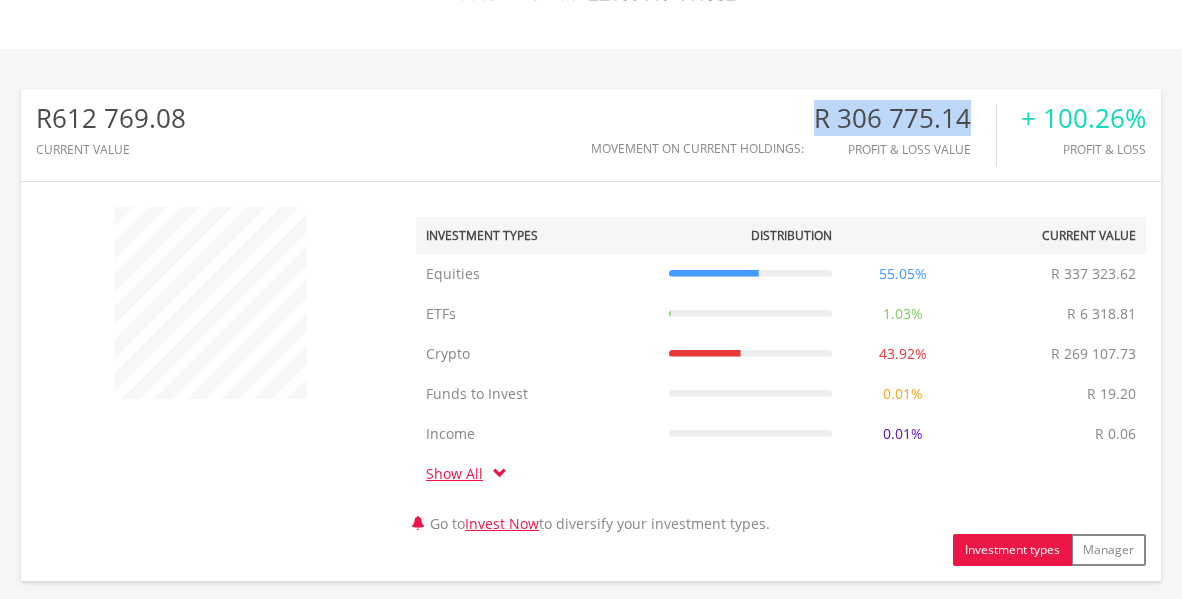 drag, startPoint x: 816, startPoint y: 114, endPoint x: 996, endPoint y: 113, distance: 180.00278 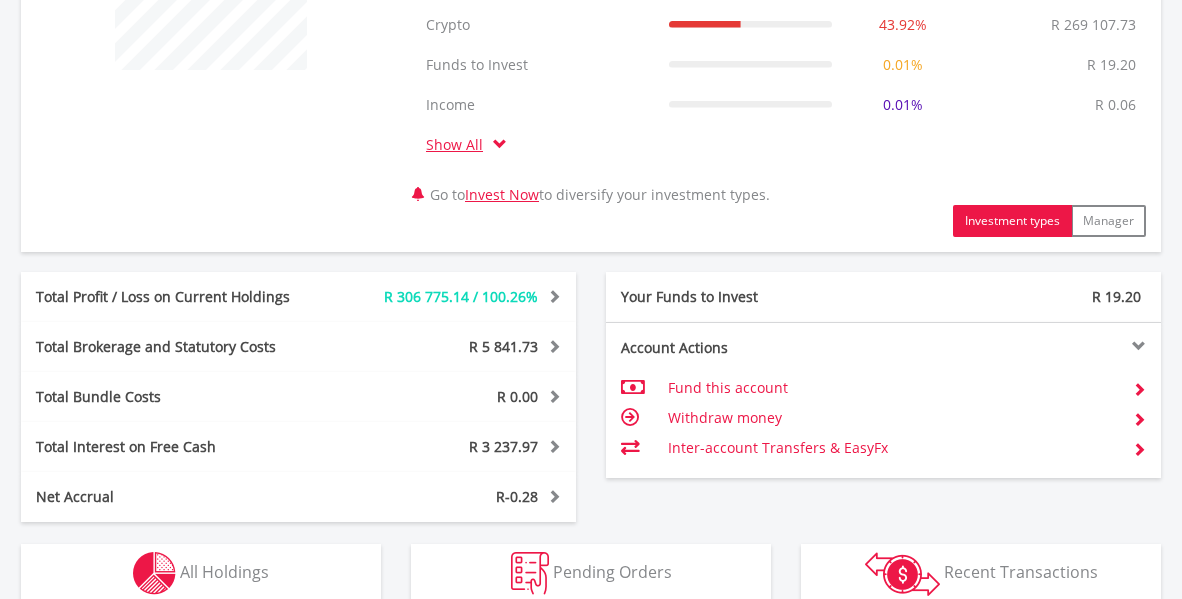 scroll, scrollTop: 1070, scrollLeft: 0, axis: vertical 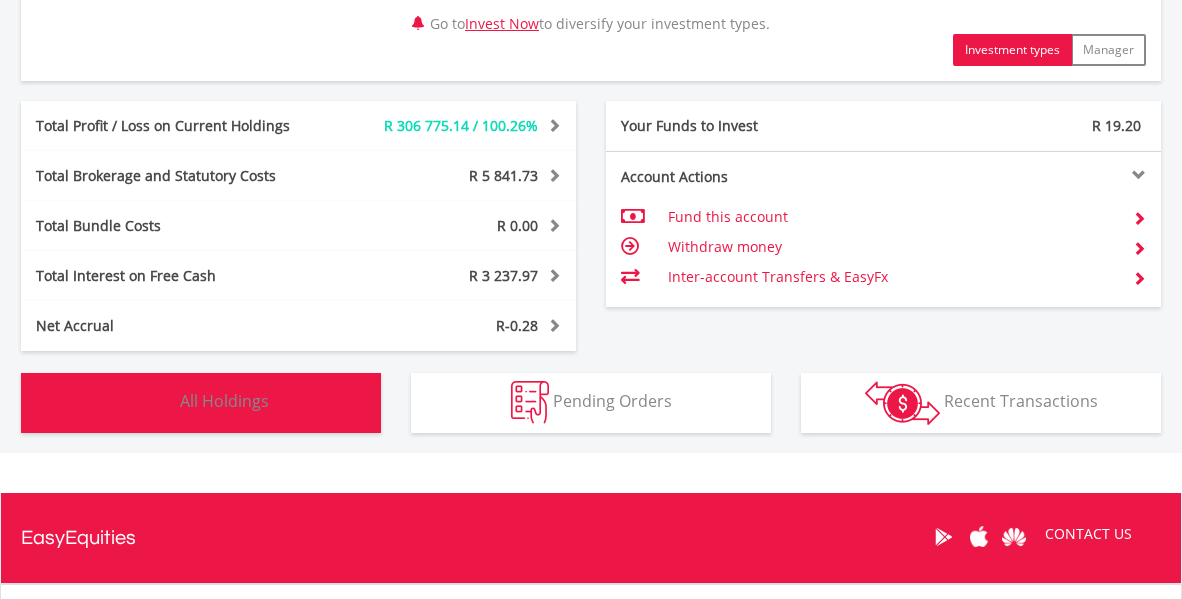 click on "All Holdings" at bounding box center [224, 401] 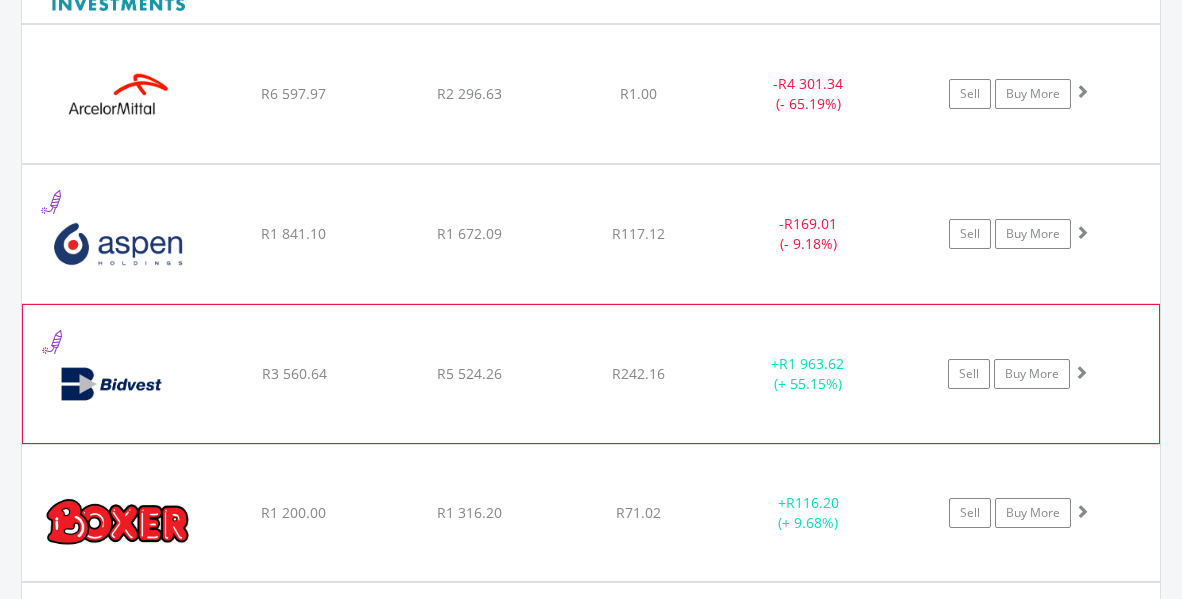 scroll, scrollTop: 1962, scrollLeft: 0, axis: vertical 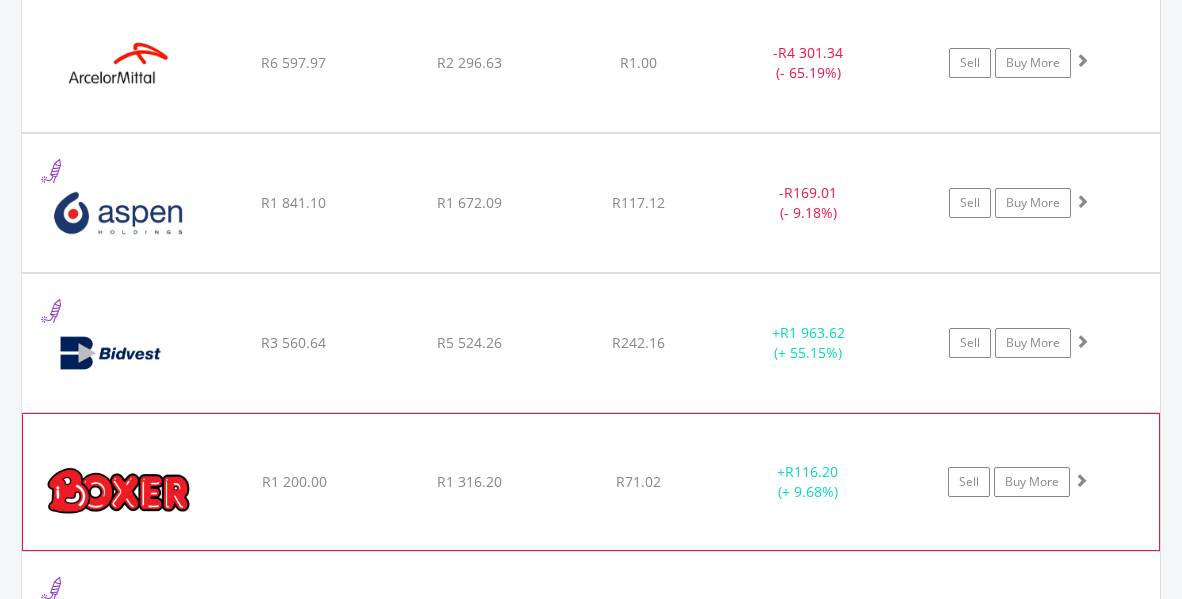 click on "﻿
Boxer Retail Limited
R1 200.00
R1 316.20
R71.02
+  R116.20 (+ 9.68%)
Sell
Buy More" at bounding box center [591, -231] 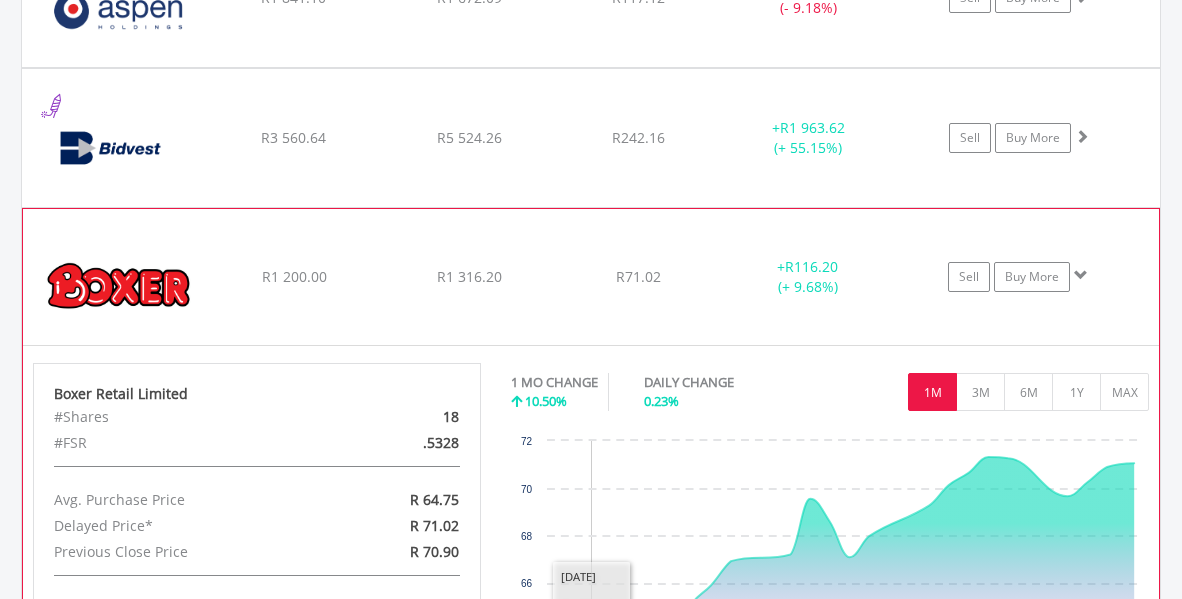 scroll, scrollTop: 2162, scrollLeft: 0, axis: vertical 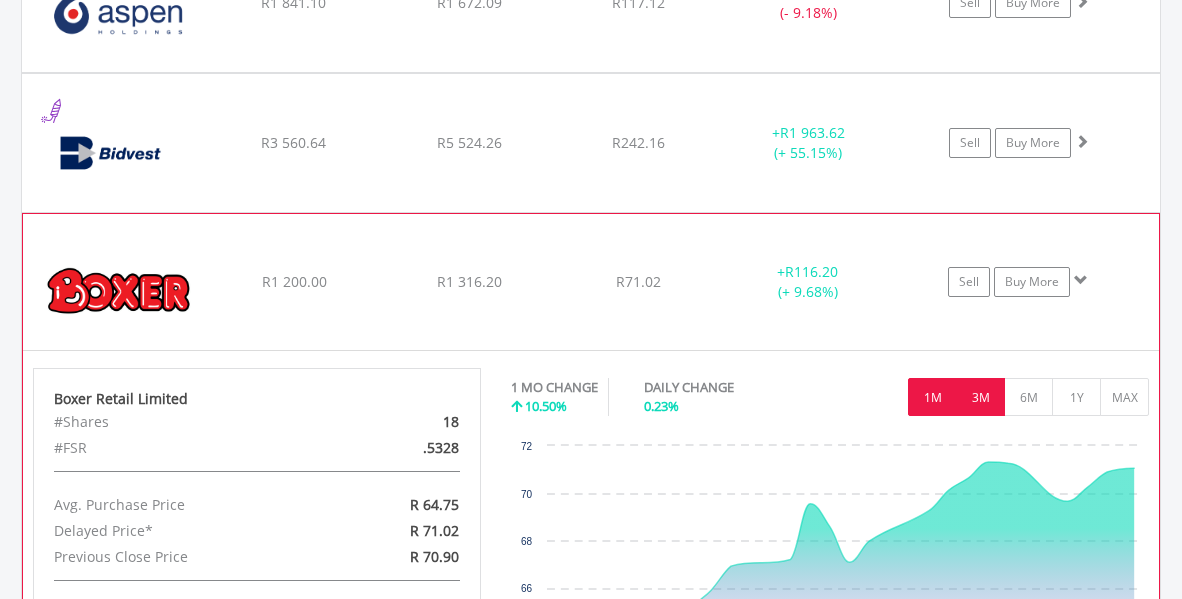 click on "3M" at bounding box center [980, 397] 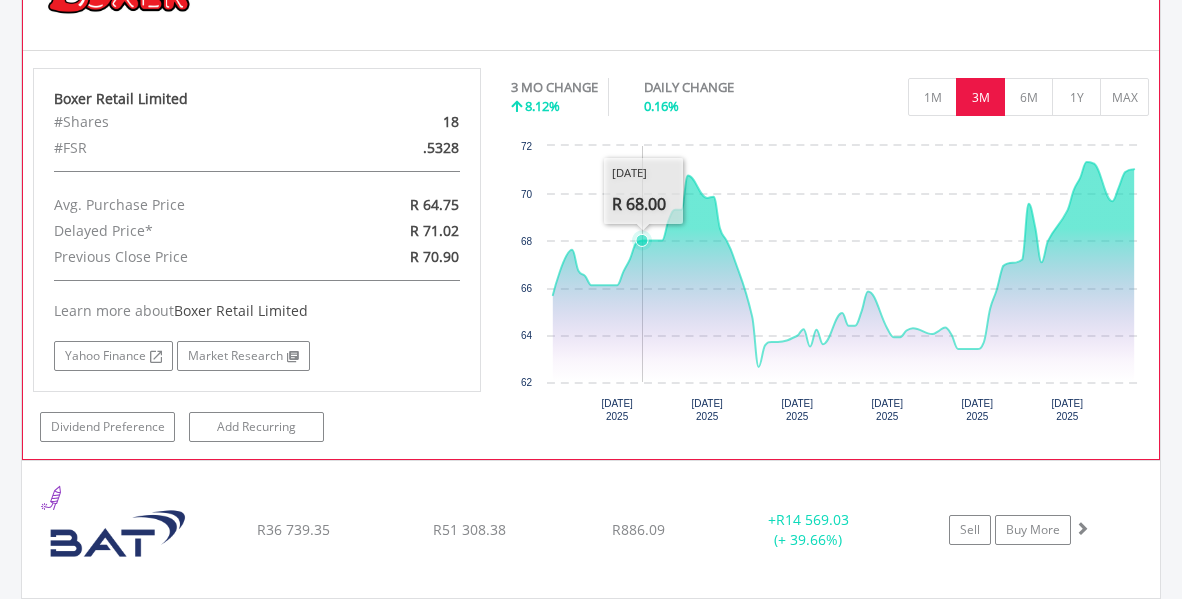 scroll, scrollTop: 2562, scrollLeft: 0, axis: vertical 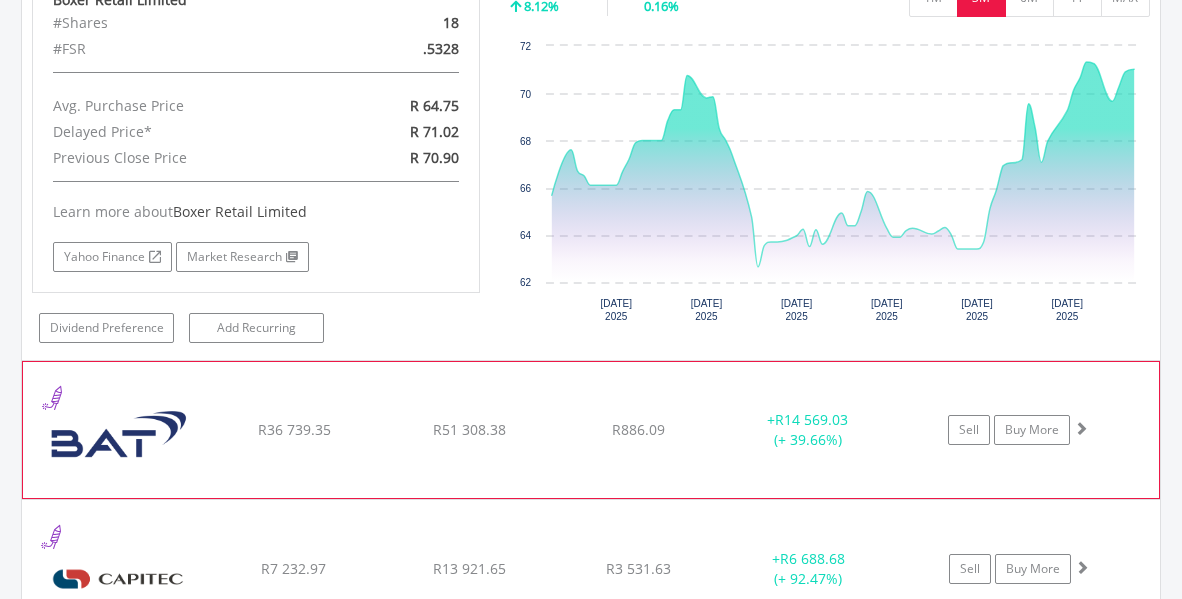 click on "﻿
British American Tobacco PLC
R36 739.35
R51 308.38
R886.09
+  R14 569.03 (+ 39.66%)
Sell
Buy More" at bounding box center (591, -831) 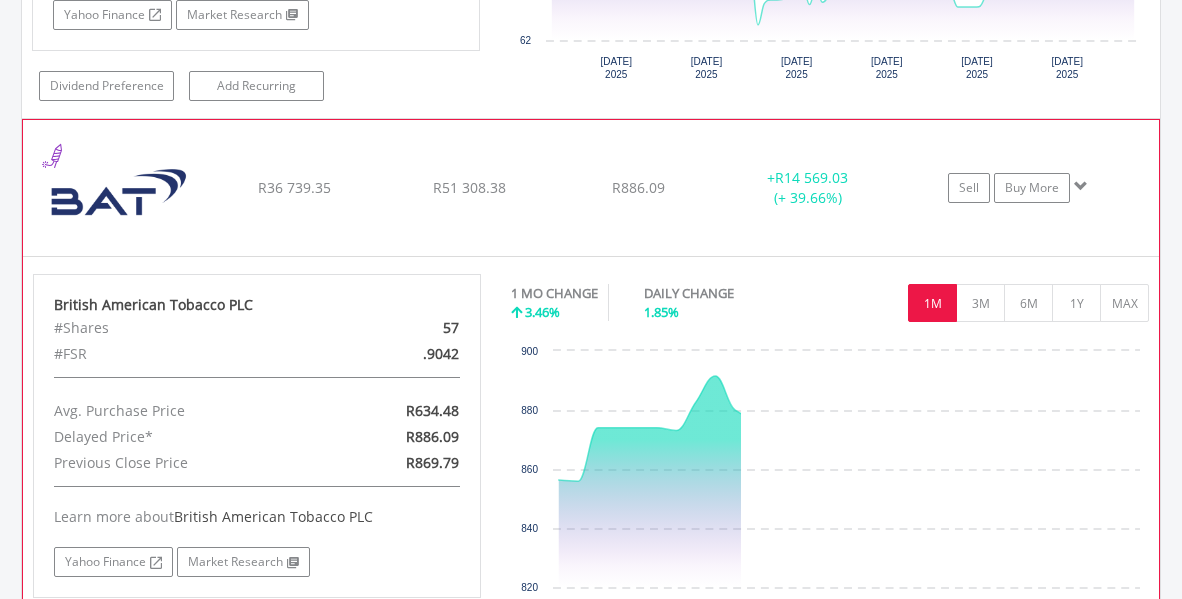 scroll, scrollTop: 2862, scrollLeft: 0, axis: vertical 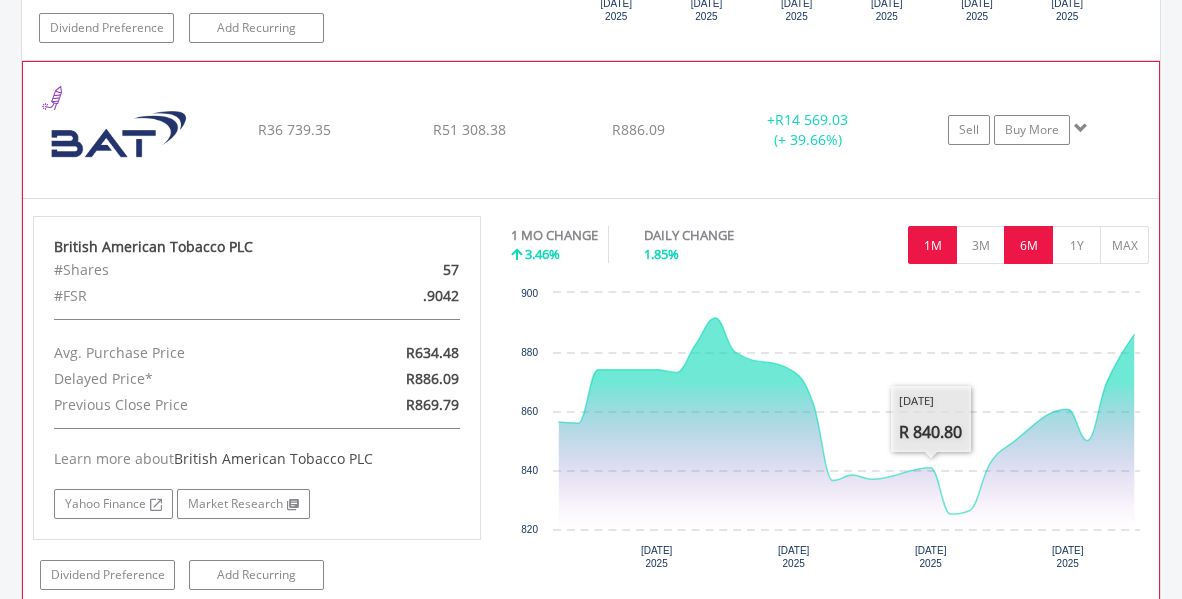 click on "6M" at bounding box center [1028, 245] 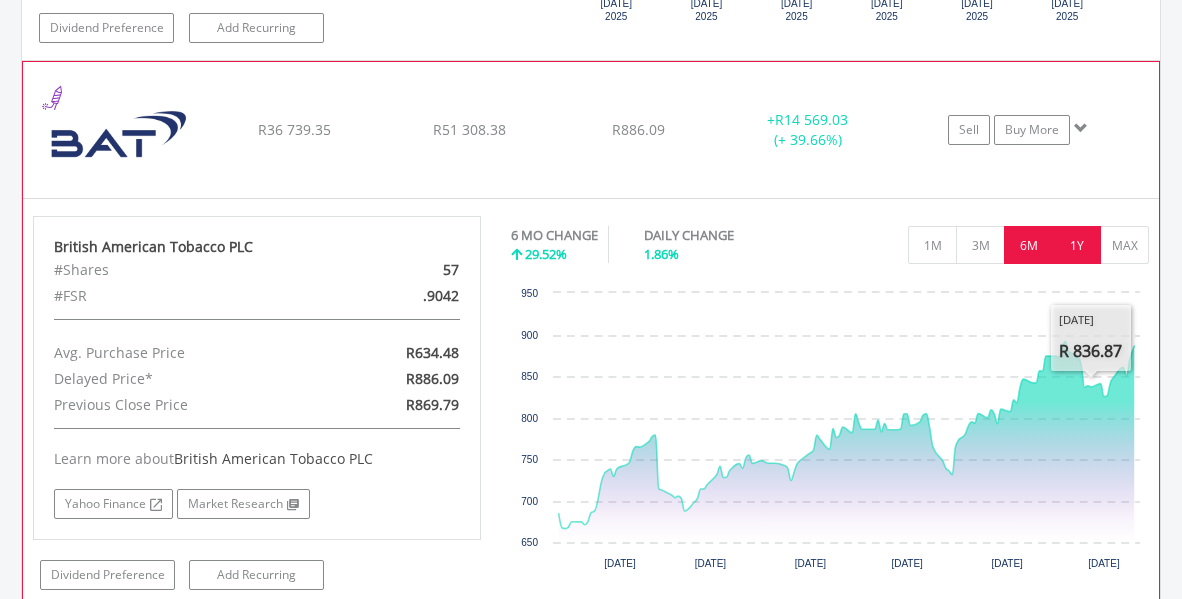 click on "1Y" at bounding box center [1076, 245] 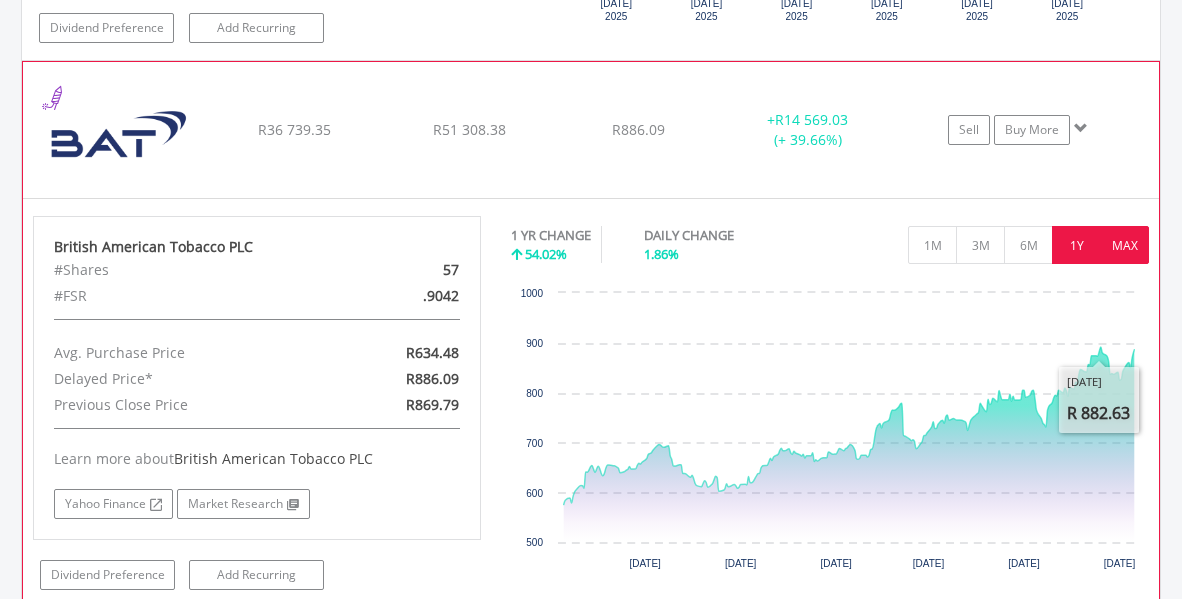 click on "MAX" at bounding box center [1124, 245] 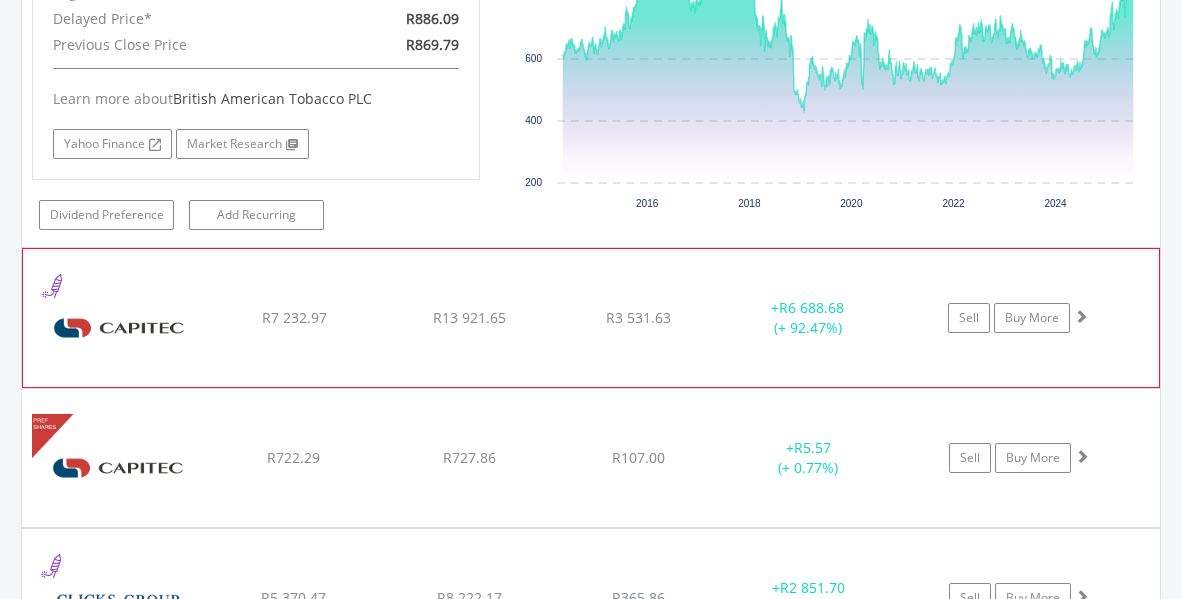 scroll, scrollTop: 3262, scrollLeft: 0, axis: vertical 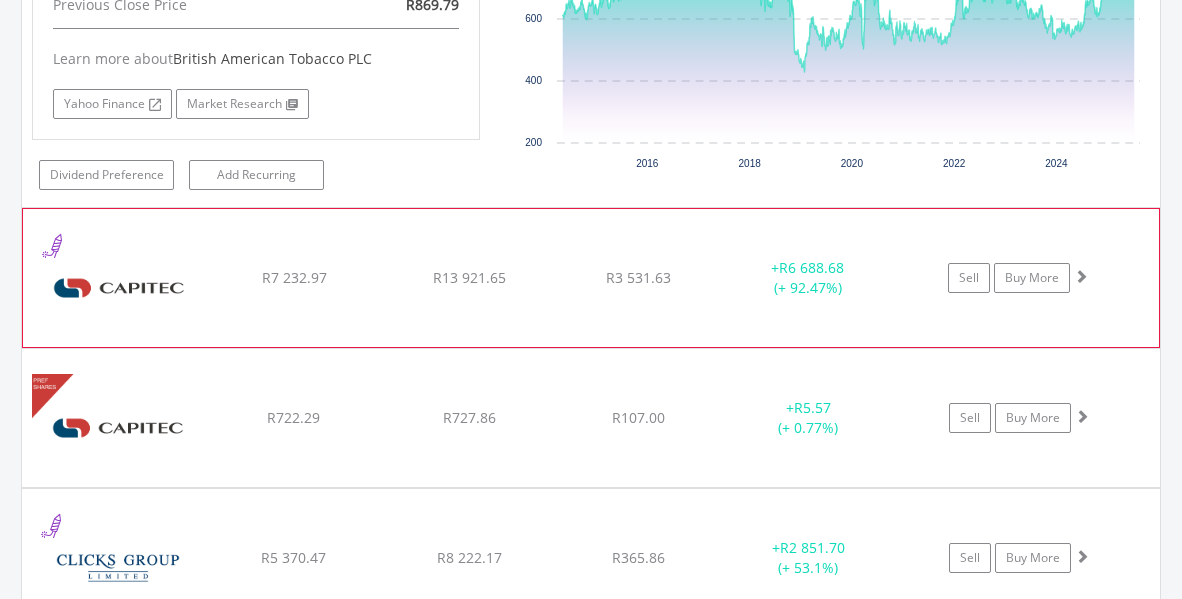 click on "R13 921.65" at bounding box center (469, -1531) 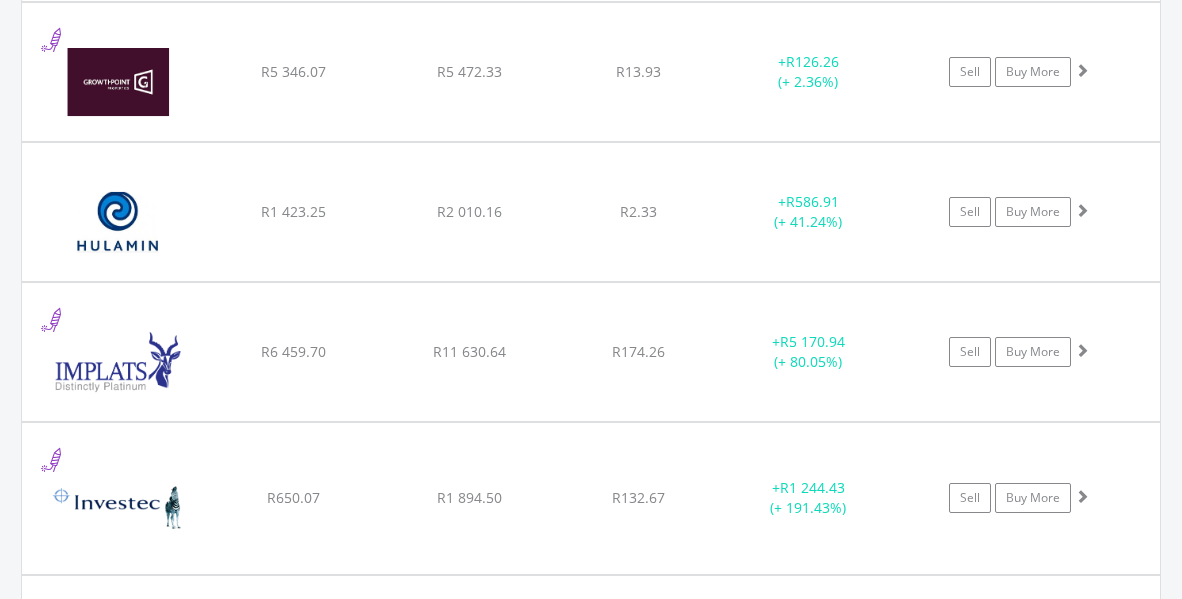 scroll, scrollTop: 5462, scrollLeft: 0, axis: vertical 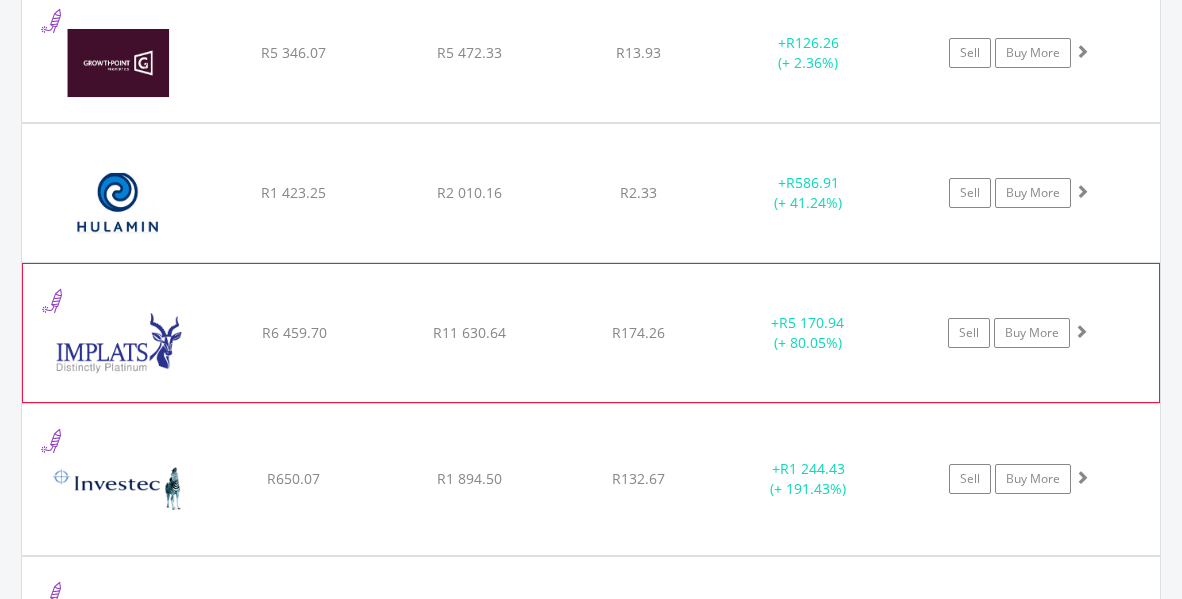 click on "﻿
Impala Platinum Hlgs Limited
R6 459.70
R11 630.64
R174.26
+  R5 170.94 (+ 80.05%)
Sell
Buy More" at bounding box center (591, -3731) 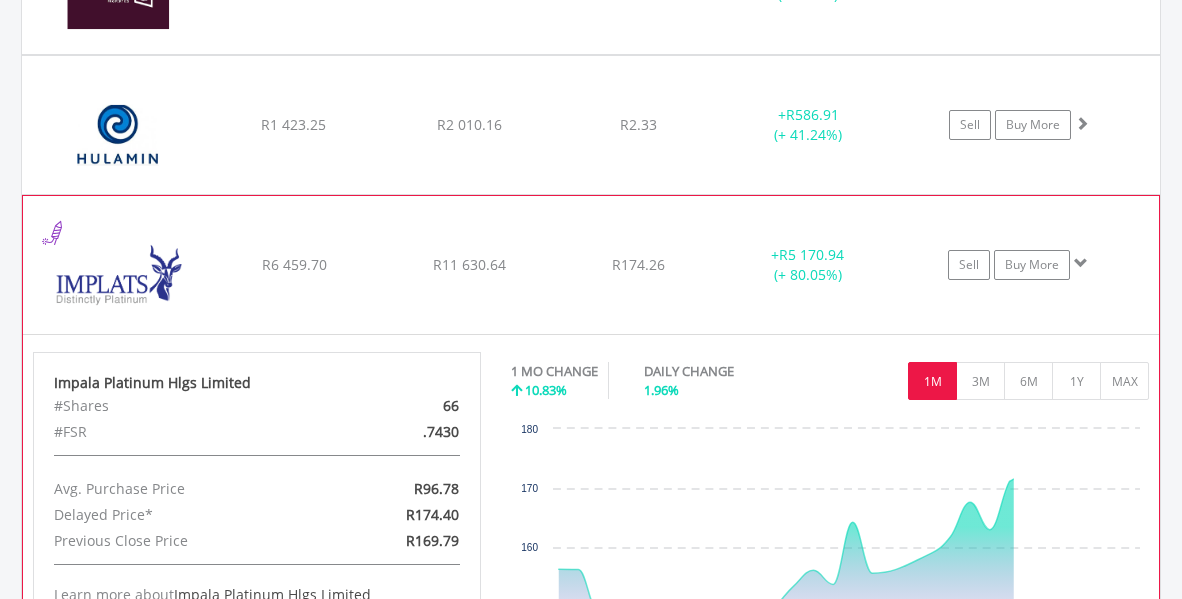 scroll, scrollTop: 5562, scrollLeft: 0, axis: vertical 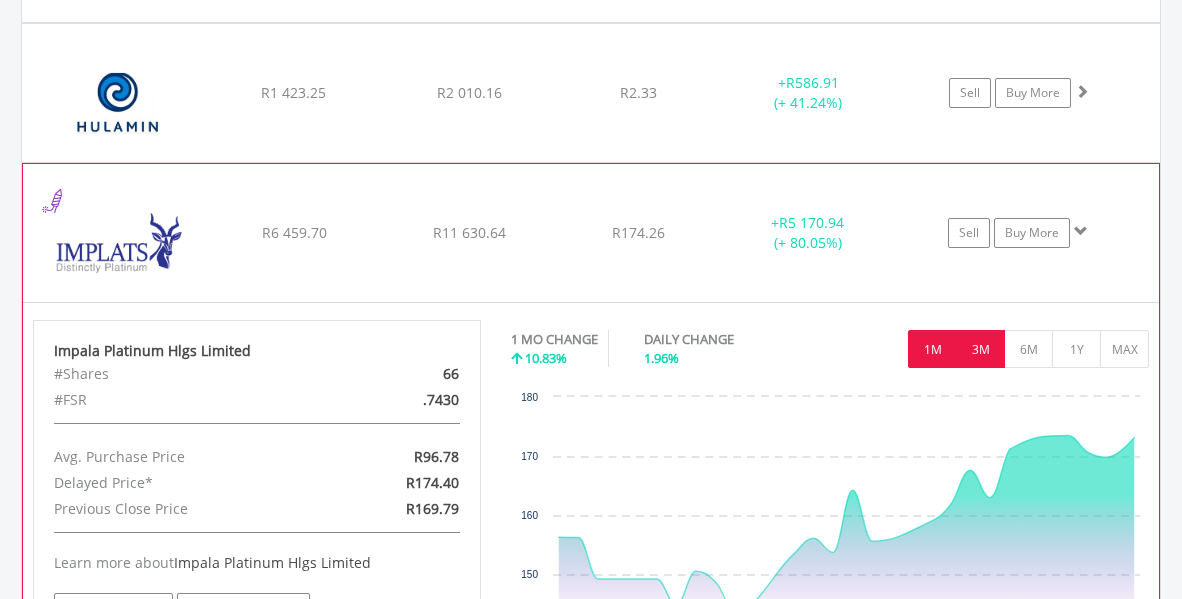 click on "3M" at bounding box center [980, 349] 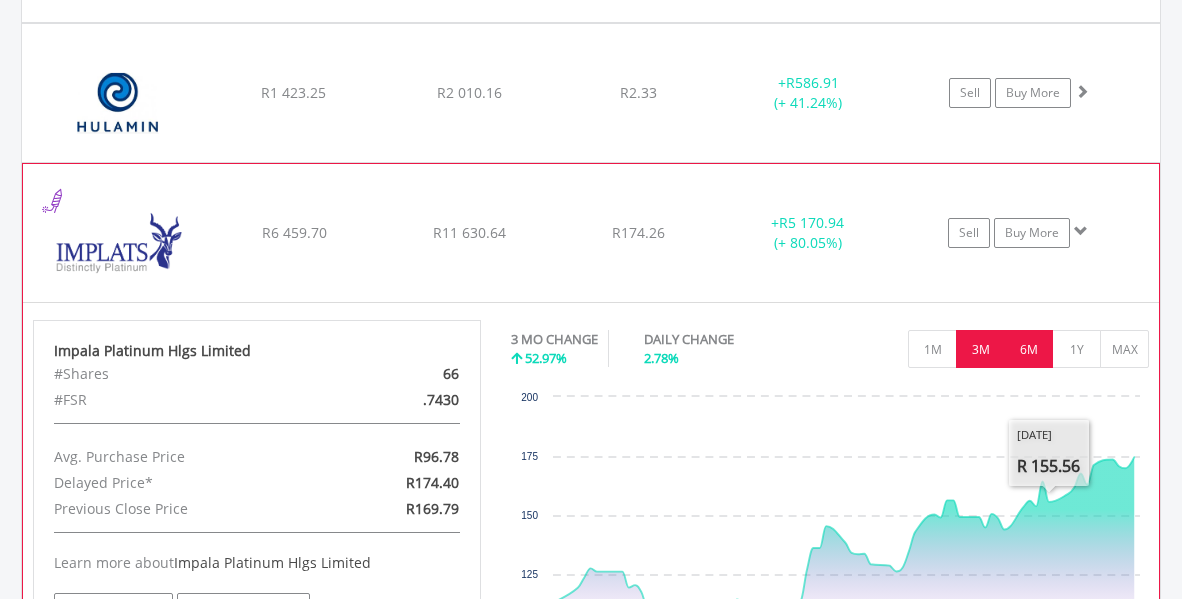 click on "6M" at bounding box center [1028, 349] 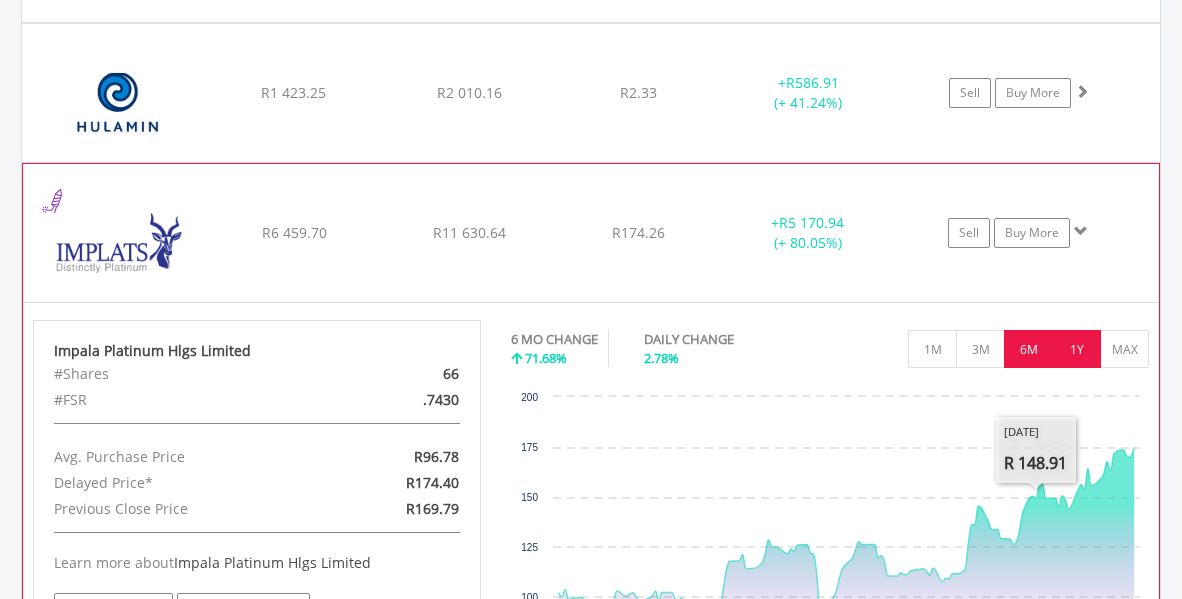 click on "1Y" at bounding box center (1076, 349) 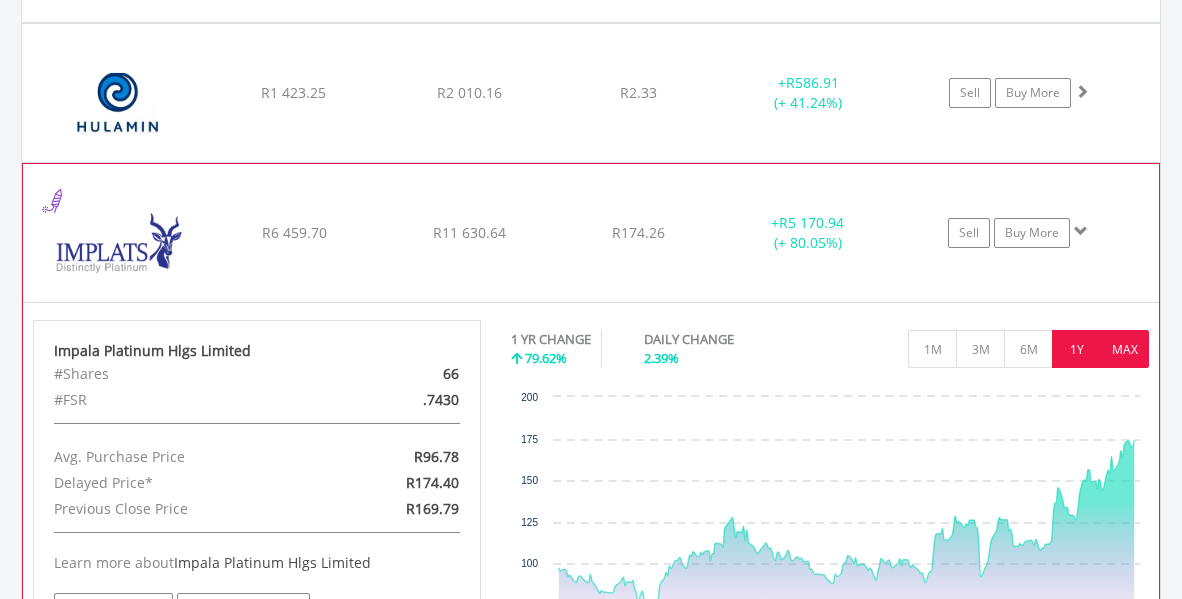click on "MAX" at bounding box center (1124, 349) 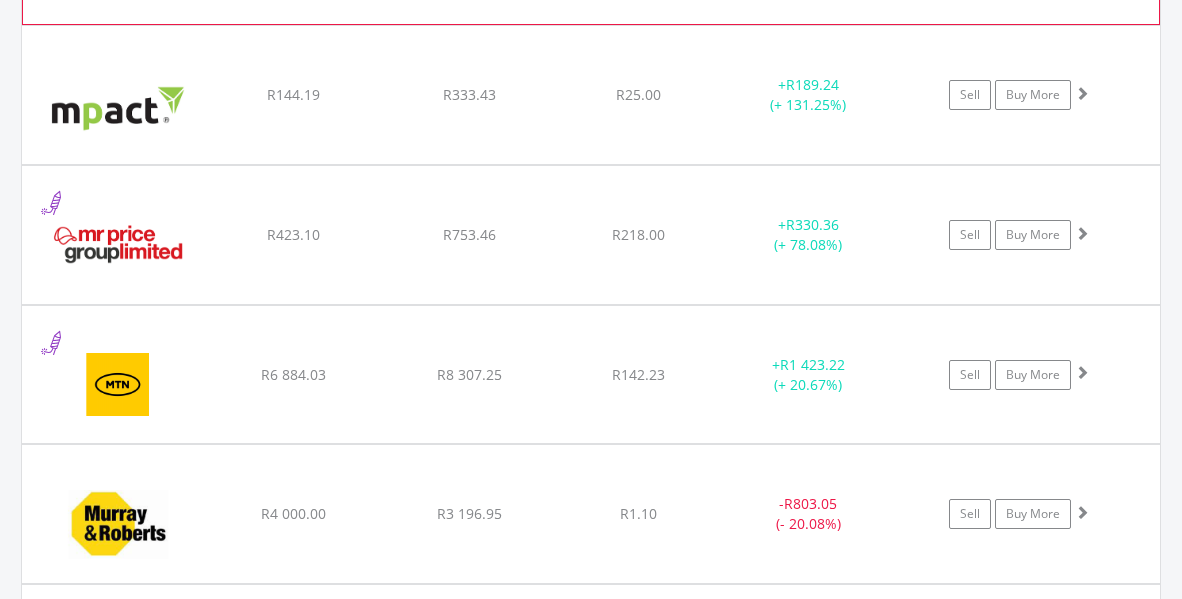 scroll, scrollTop: 6762, scrollLeft: 0, axis: vertical 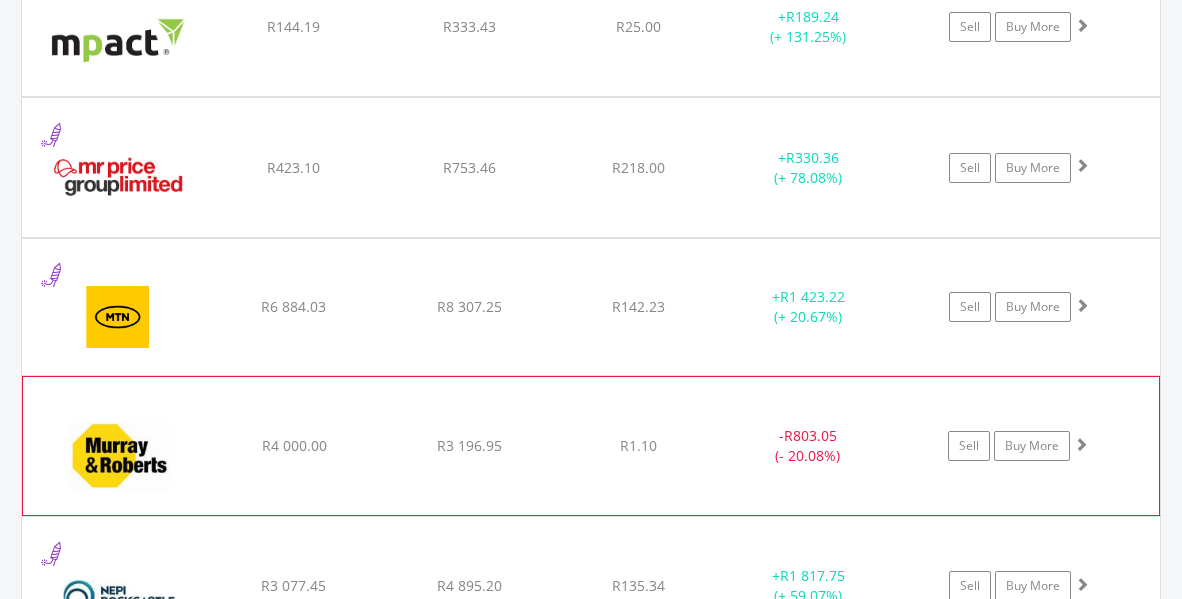 click on "-  R803.05 (- 20.08%)" at bounding box center (808, -4737) 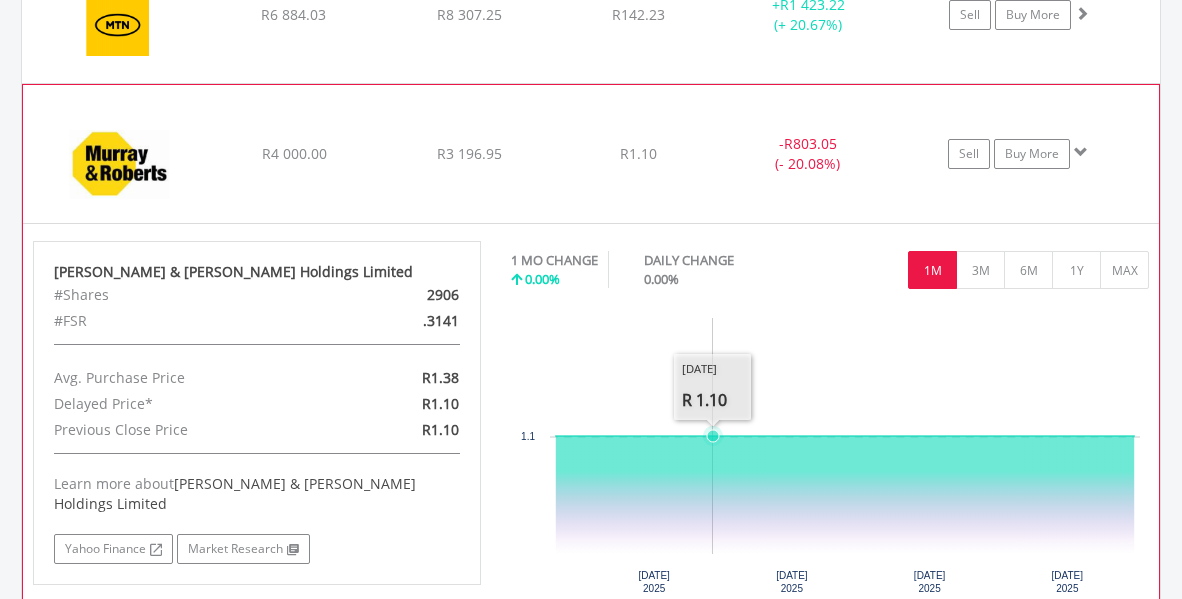 scroll, scrollTop: 7062, scrollLeft: 0, axis: vertical 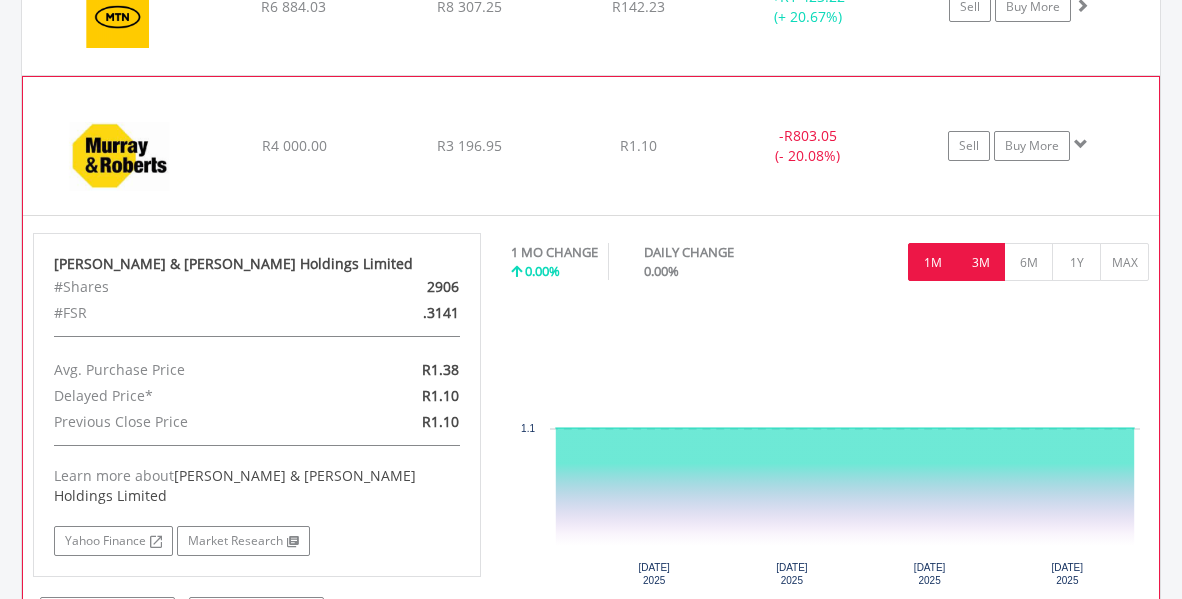 click on "3M" at bounding box center (980, 262) 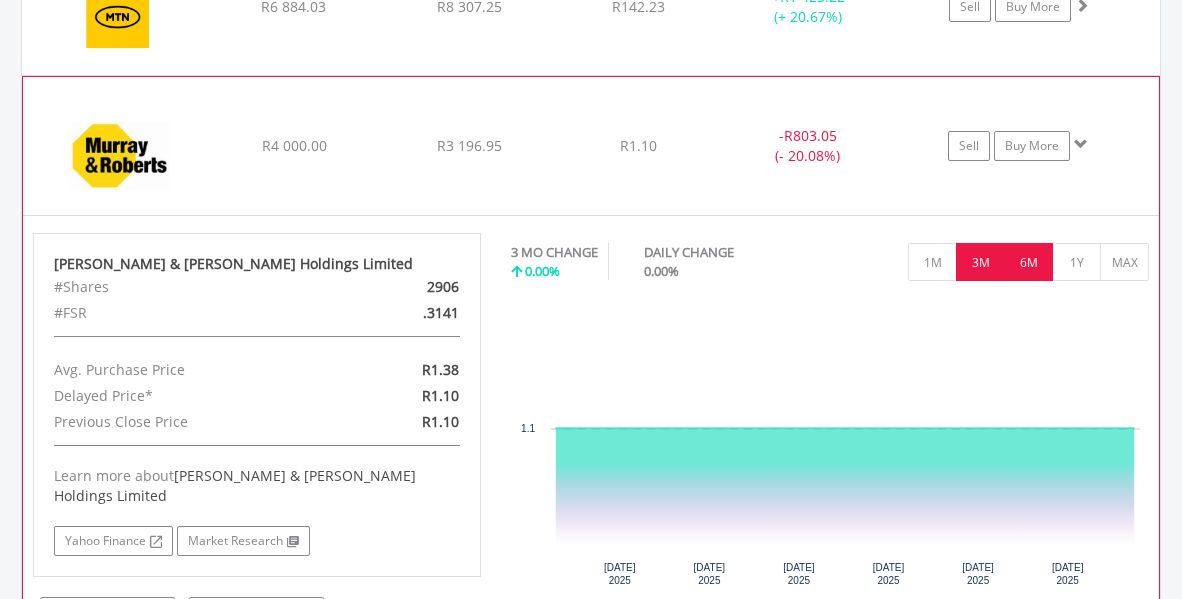 click on "6M" at bounding box center (1028, 262) 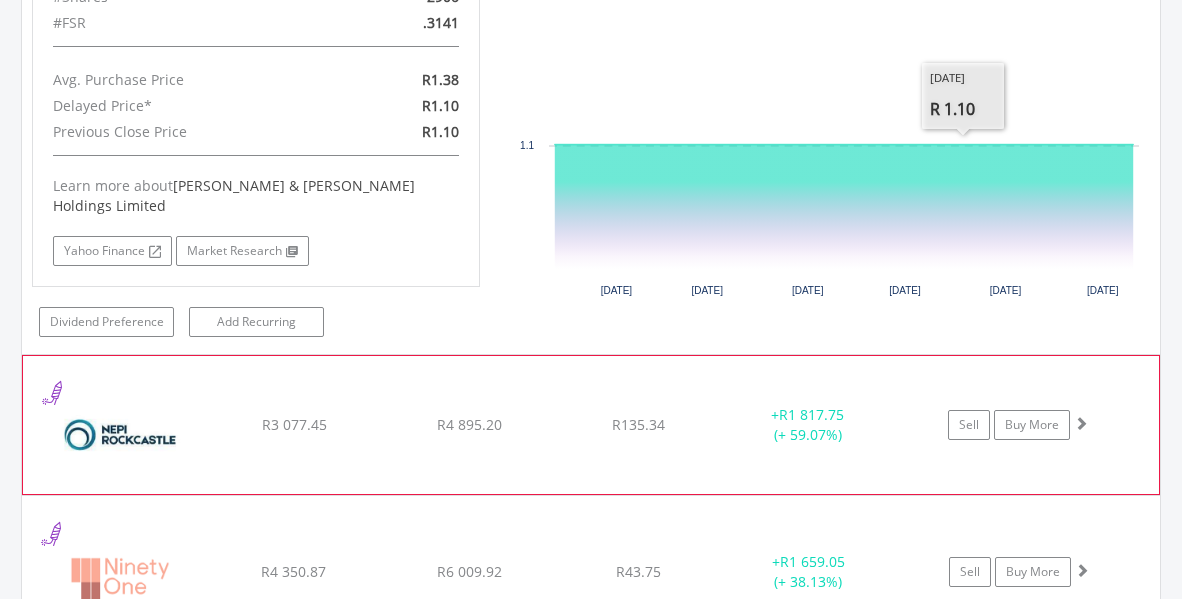 scroll, scrollTop: 7462, scrollLeft: 0, axis: vertical 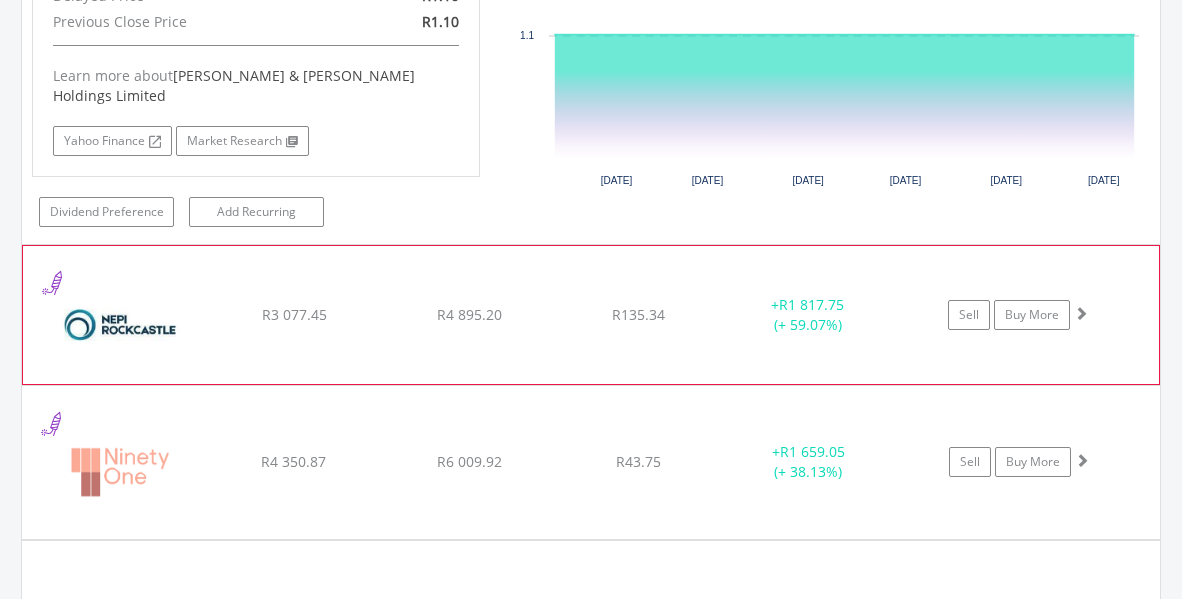 click on "﻿
NEPI Rockcastle N.V.
R3 077.45
R4 895.20
R135.34
+  R1 817.75 (+ 59.07%)
Sell
Buy More" at bounding box center [591, -5731] 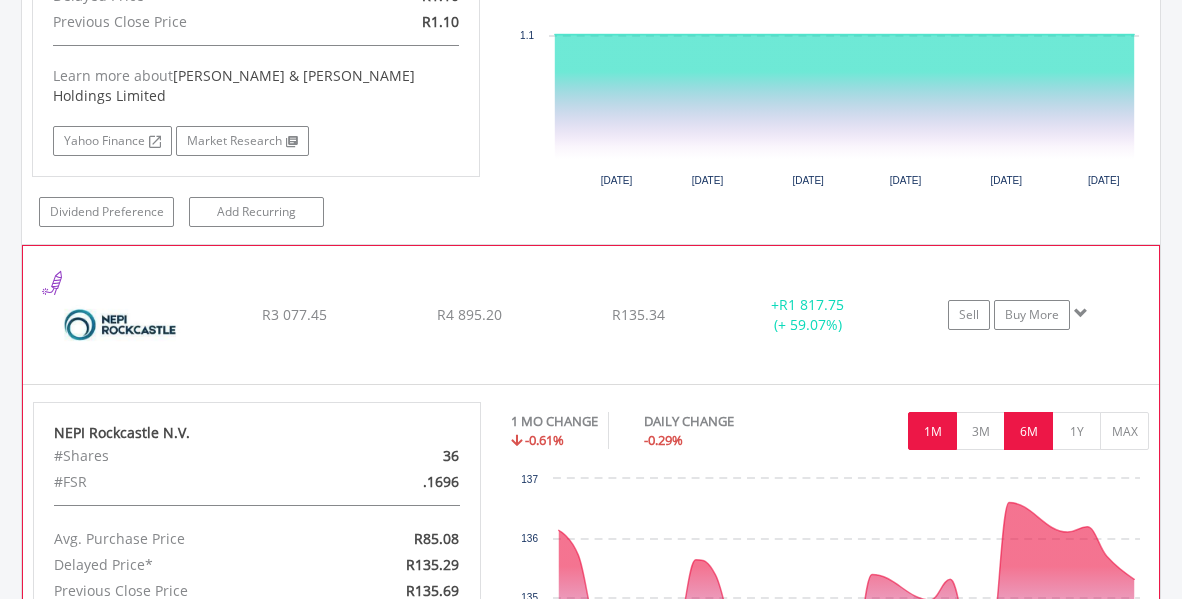click on "6M" at bounding box center [1028, 431] 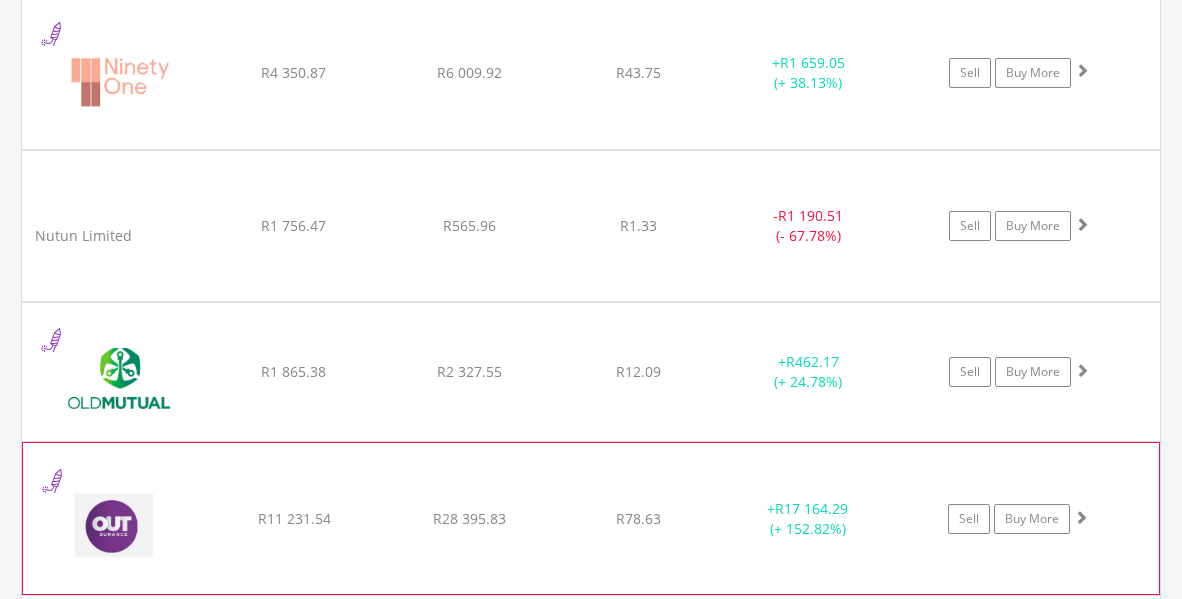 scroll, scrollTop: 8162, scrollLeft: 0, axis: vertical 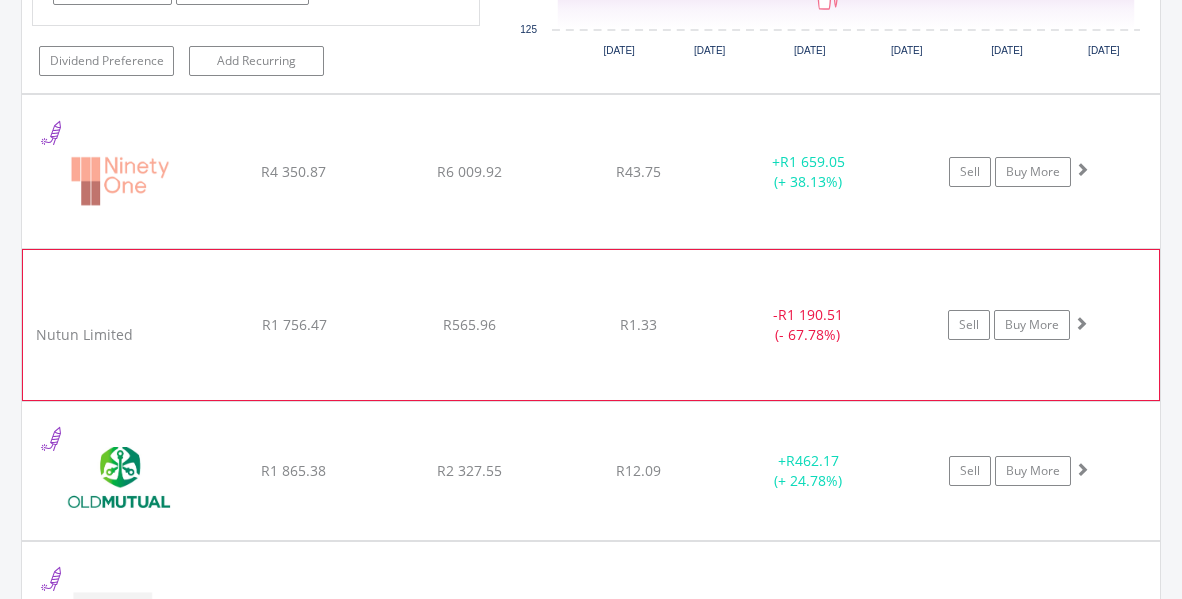 click on "﻿
Nutun Limited
R1 756.47
R565.96
R1.33
-  R1 190.51 (- 67.78%)
Sell
Buy More" at bounding box center (591, -6431) 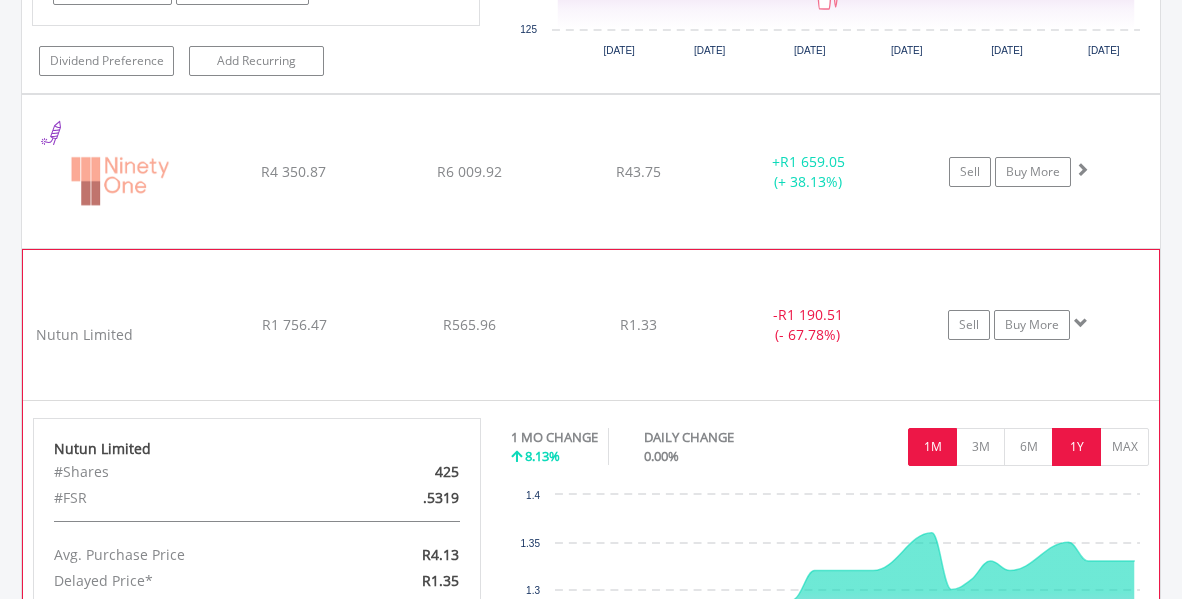 click on "1Y" at bounding box center (1076, 447) 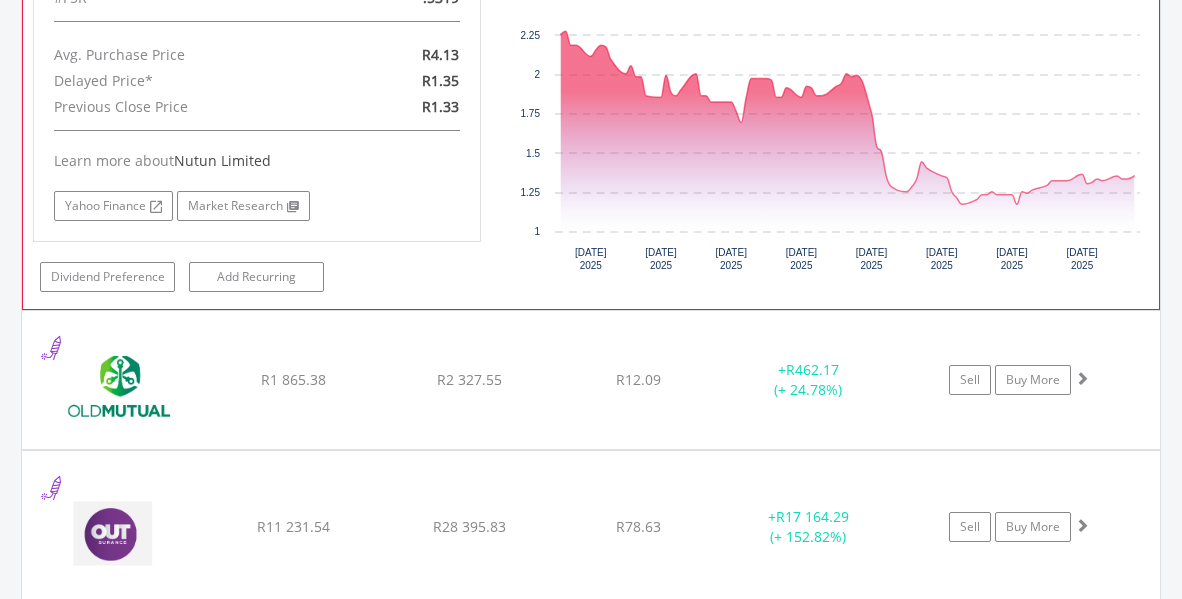 scroll, scrollTop: 8762, scrollLeft: 0, axis: vertical 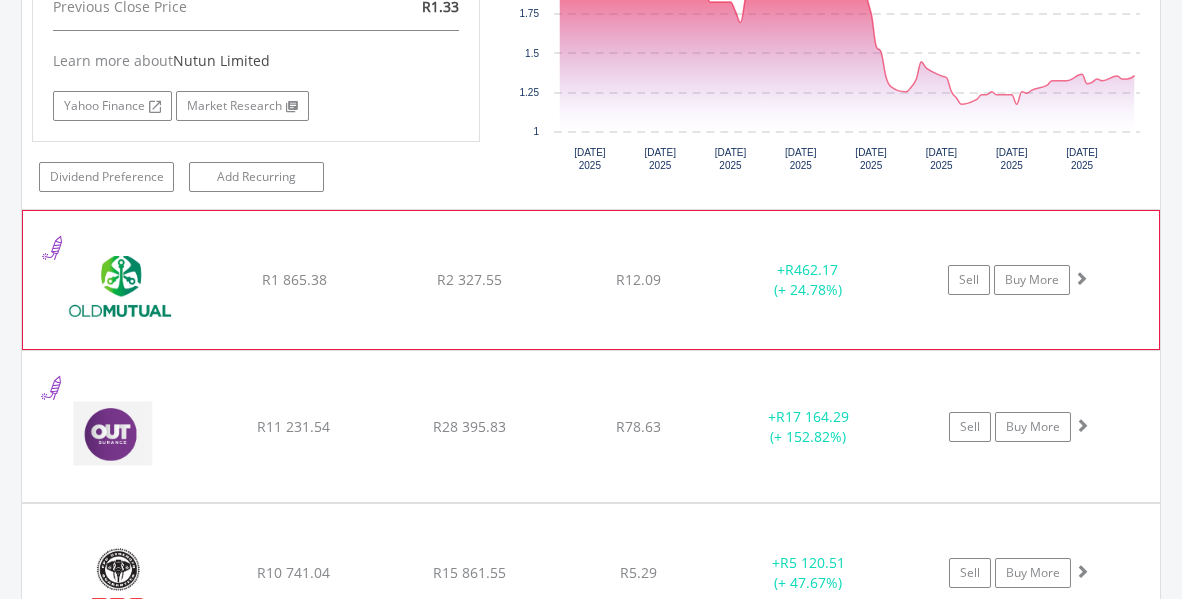 click on "﻿
Old Mutual Limited
R1 865.38
R2 327.55
R12.09
+  R462.17 (+ 24.78%)
Sell
Buy More" at bounding box center (591, -7031) 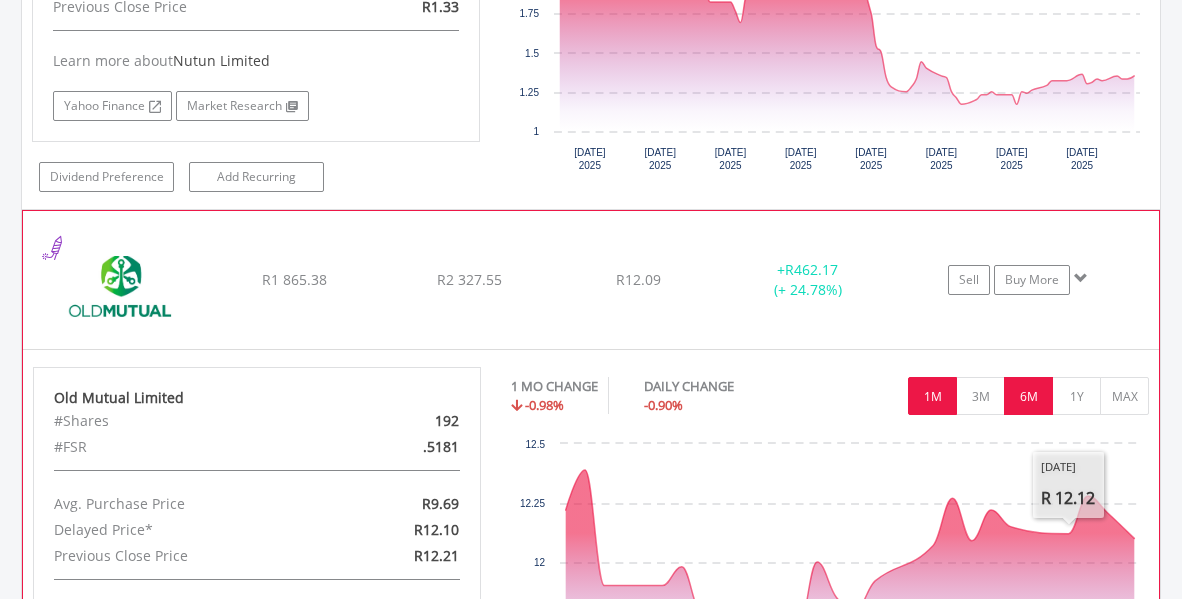 click on "6M" at bounding box center (1028, 396) 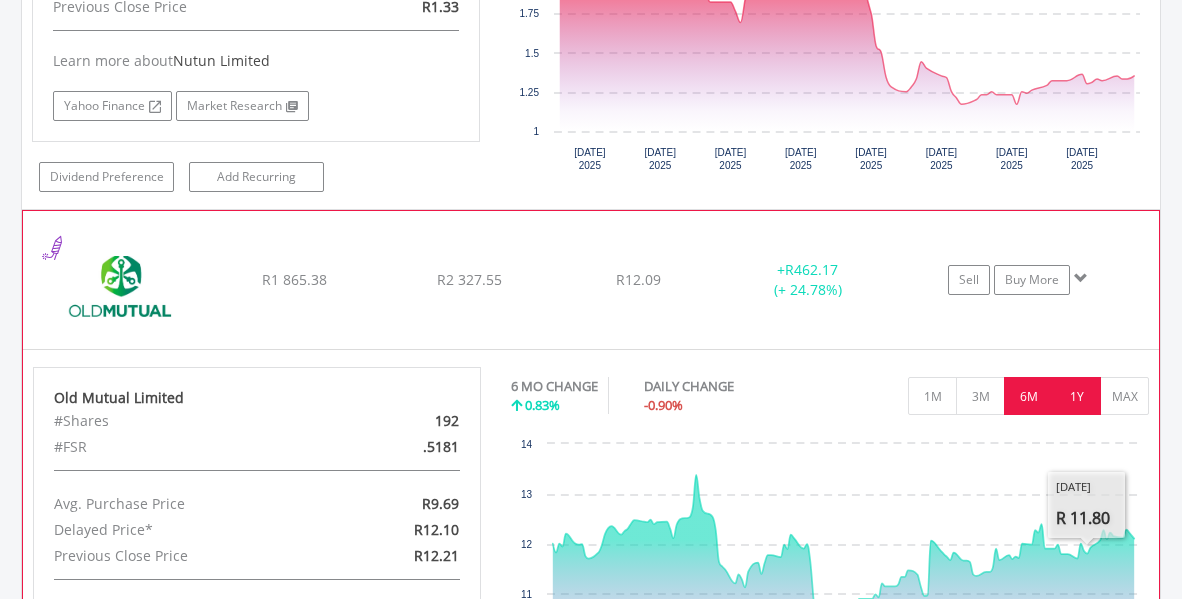 click on "1Y" at bounding box center (1076, 396) 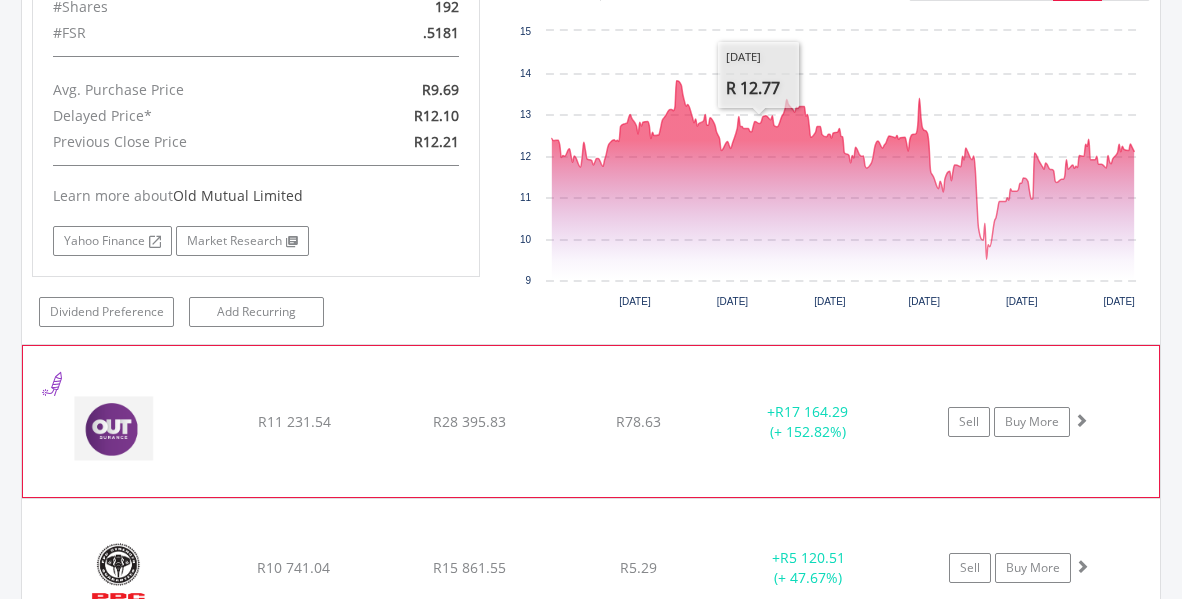 scroll, scrollTop: 9262, scrollLeft: 0, axis: vertical 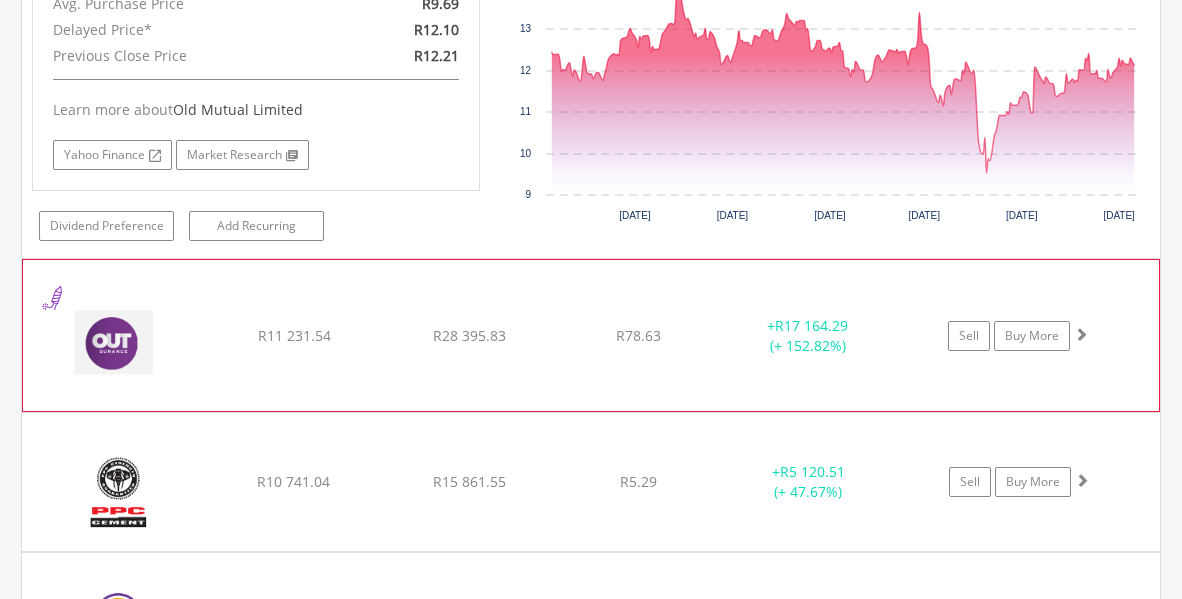 drag, startPoint x: 774, startPoint y: 261, endPoint x: 850, endPoint y: 262, distance: 76.00658 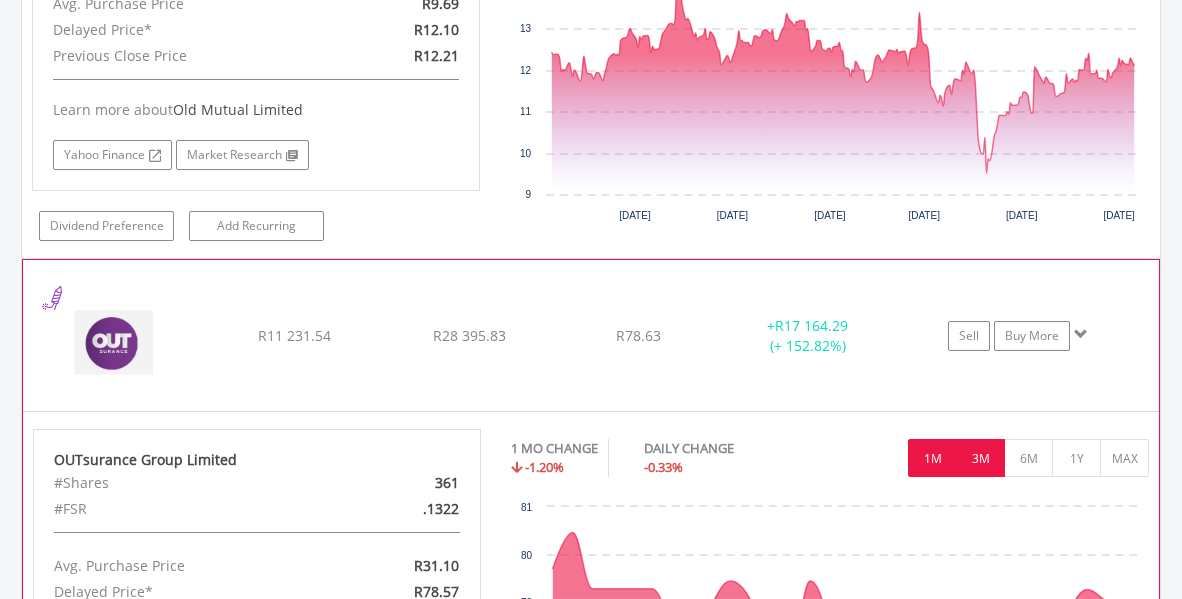 click on "3M" at bounding box center (980, 458) 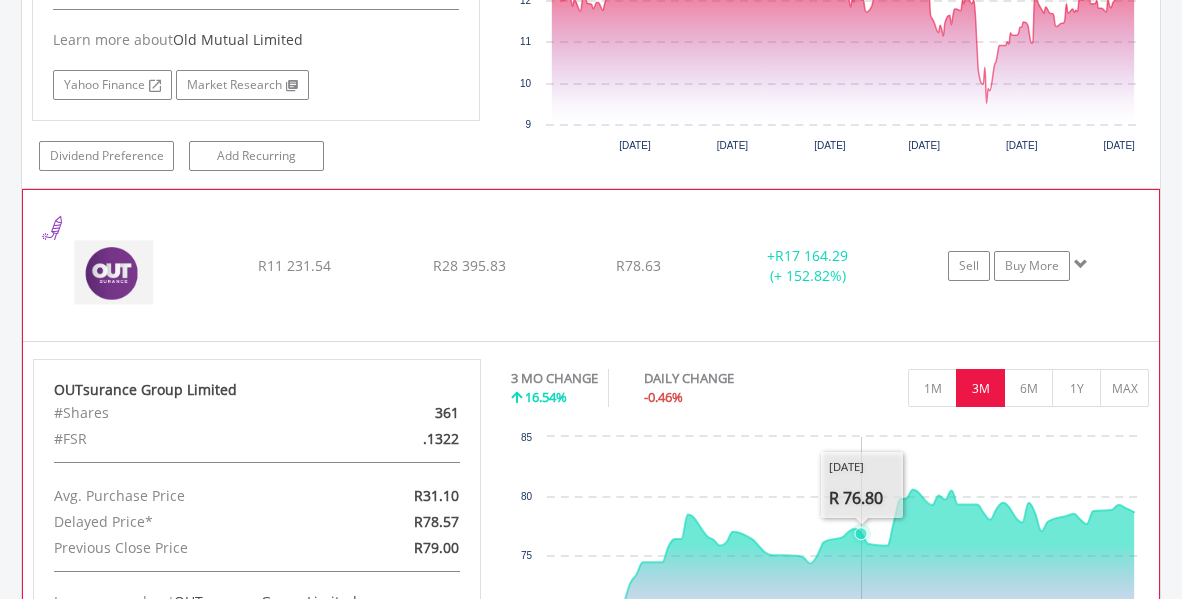 scroll, scrollTop: 9462, scrollLeft: 0, axis: vertical 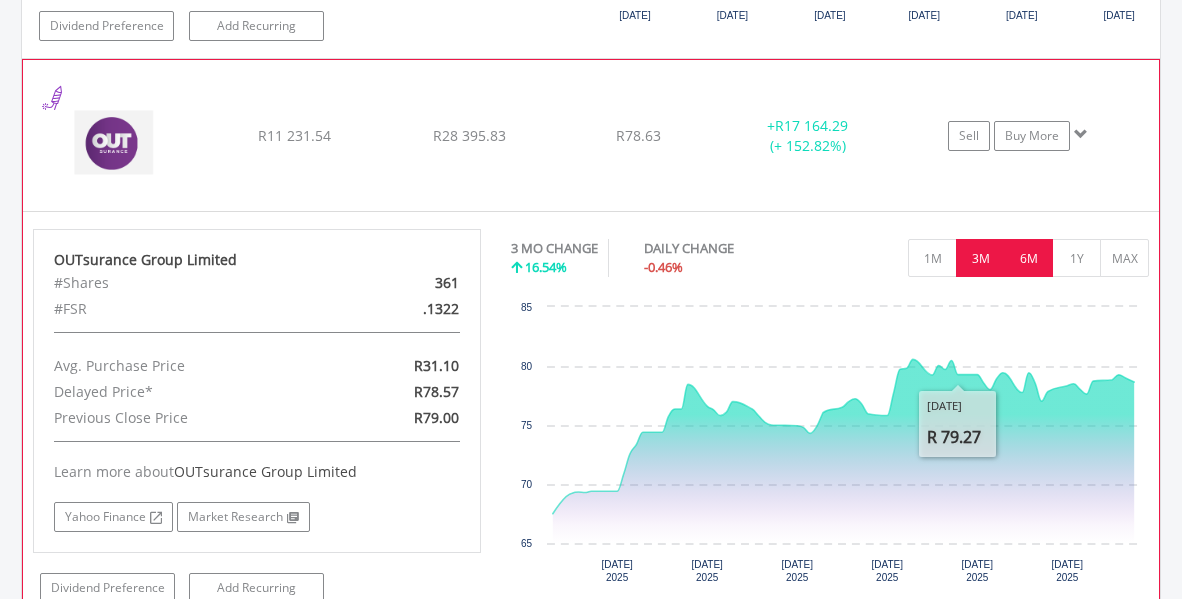 click on "6M" at bounding box center [1028, 258] 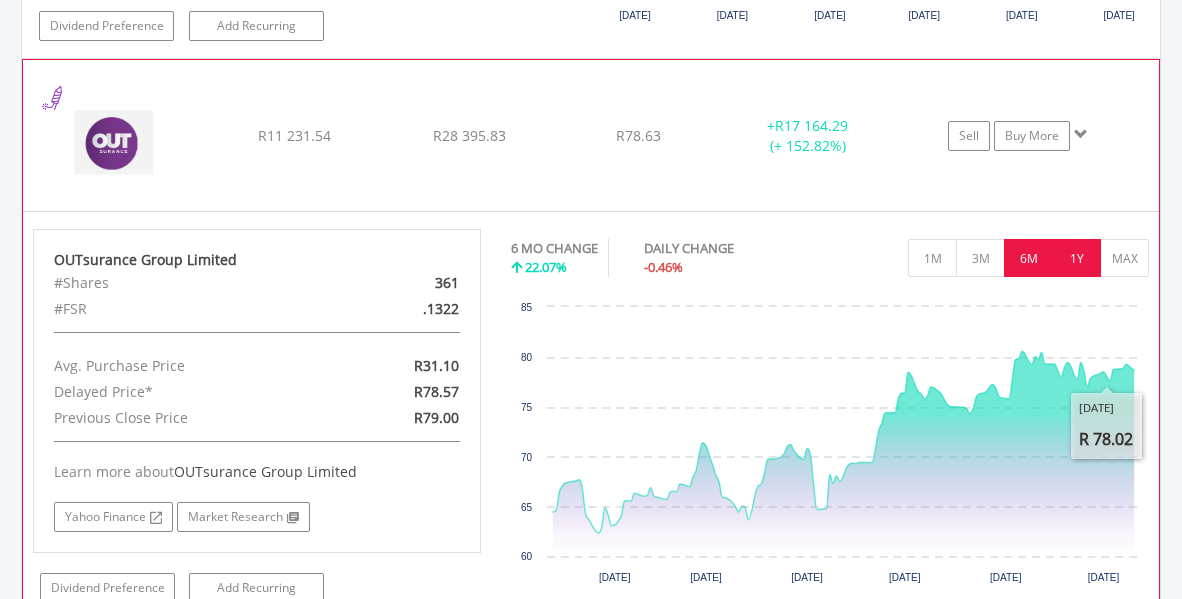 click on "1Y" at bounding box center (1076, 258) 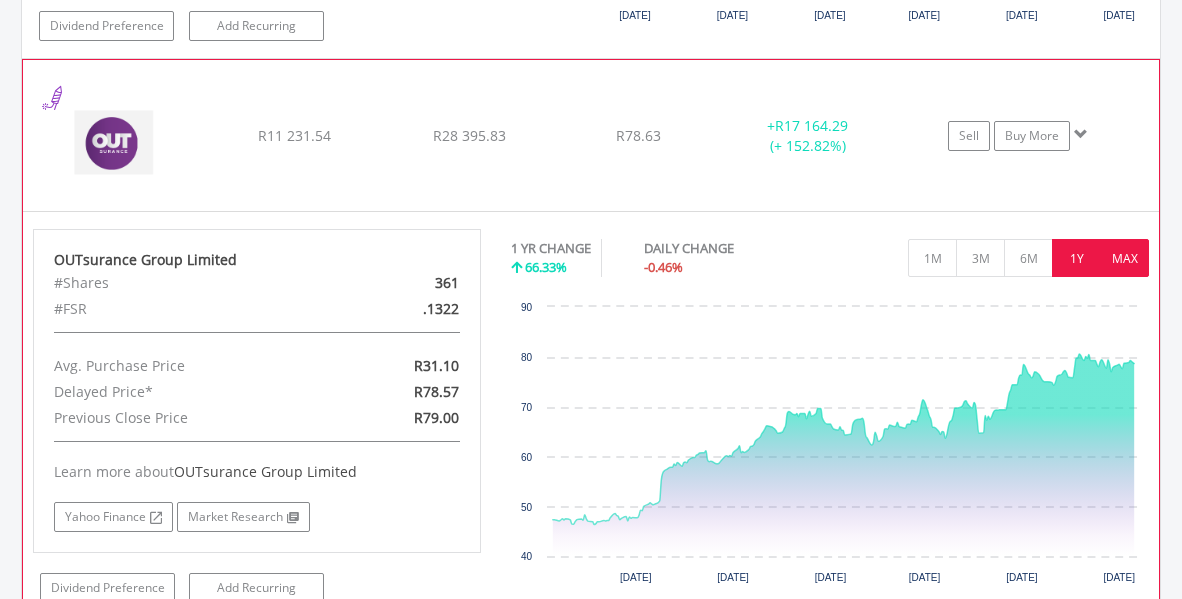 click on "MAX" at bounding box center [1124, 258] 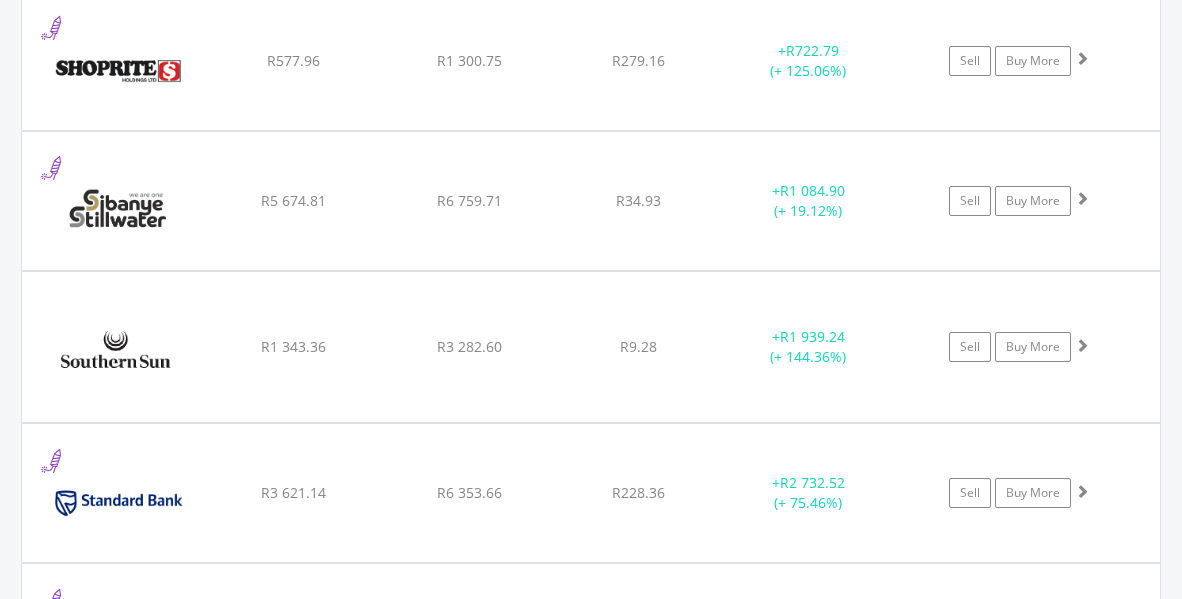 scroll, scrollTop: 10962, scrollLeft: 0, axis: vertical 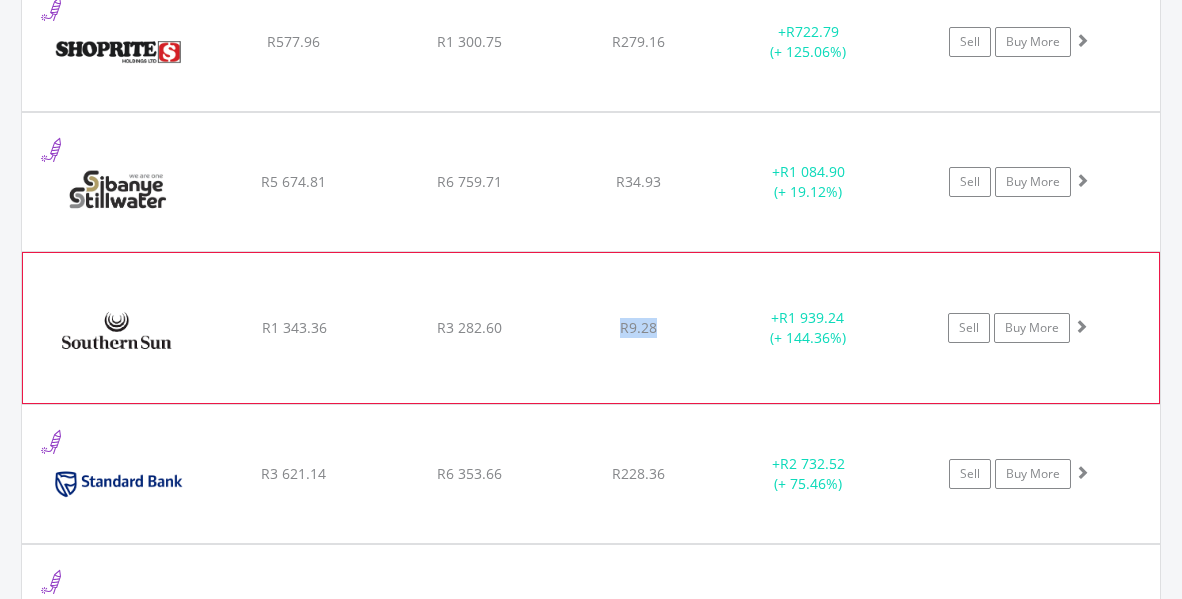 drag, startPoint x: 664, startPoint y: 254, endPoint x: 619, endPoint y: 254, distance: 45 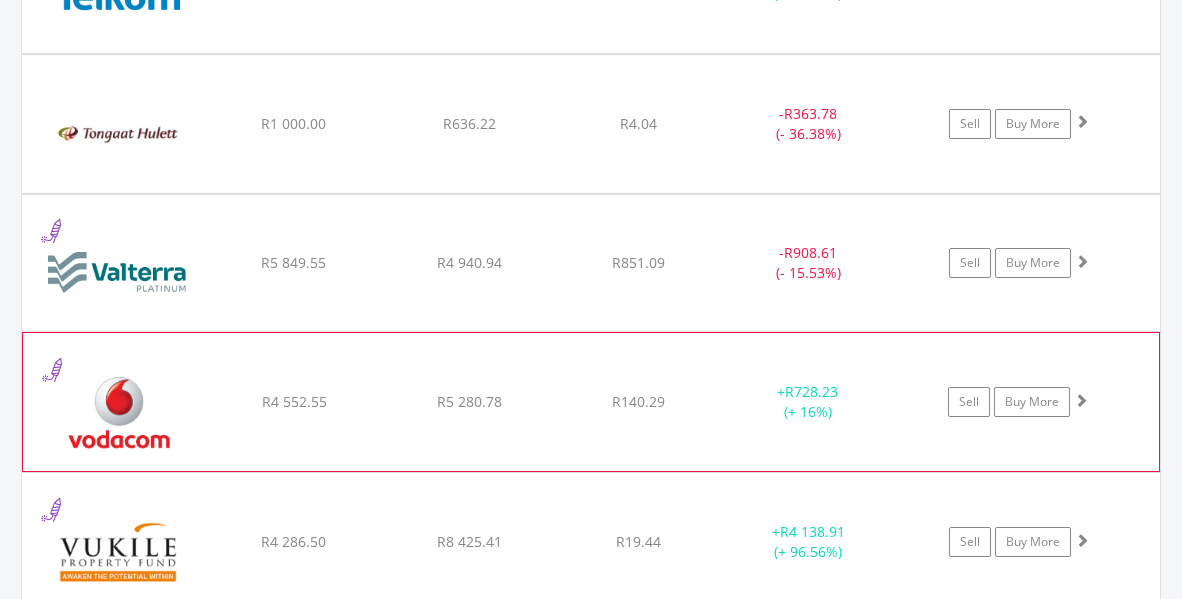 scroll, scrollTop: 12262, scrollLeft: 0, axis: vertical 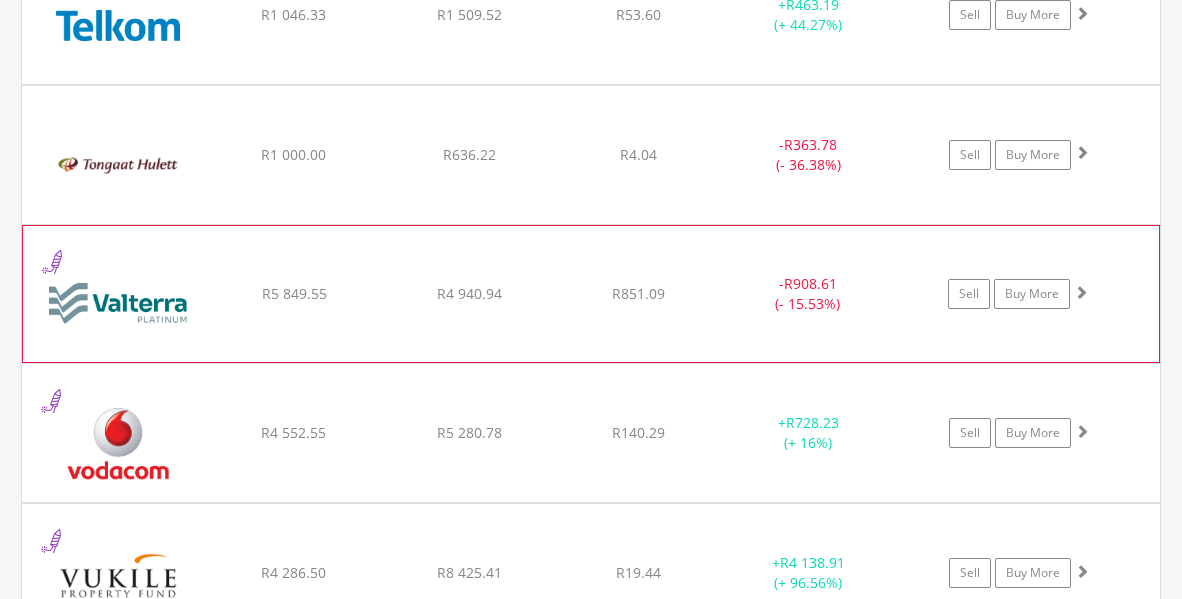 click on "﻿
Valterra Platinum Limited
R5 849.55
R4 940.94
R851.09
-  R908.61 (- 15.53%)
Sell
Buy More" at bounding box center (591, -10531) 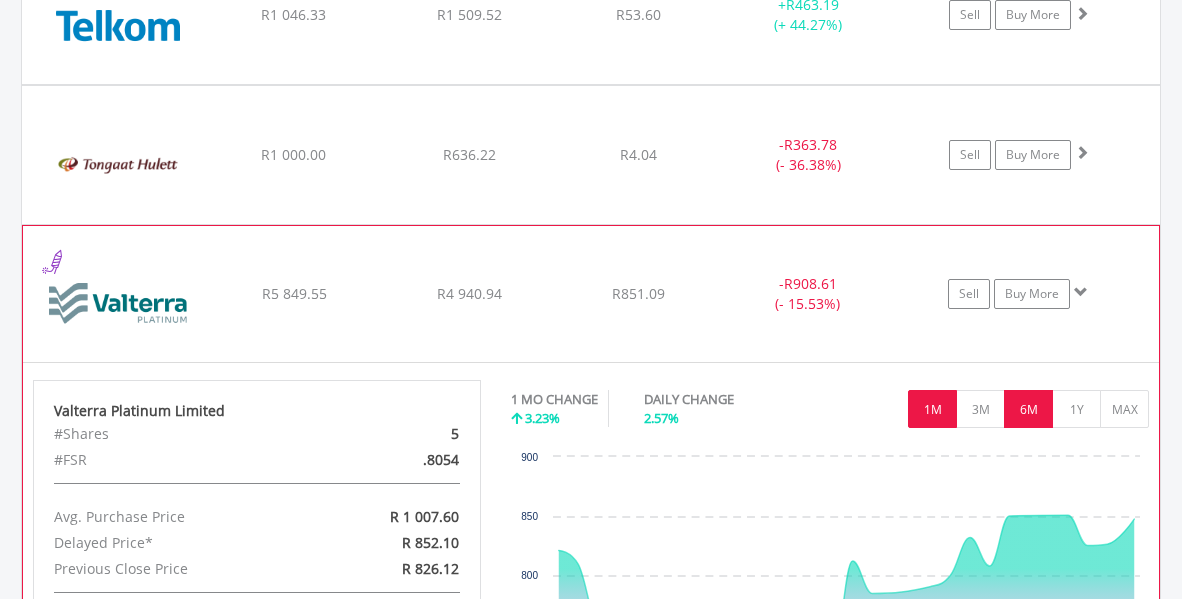 click on "6M" at bounding box center [1028, 409] 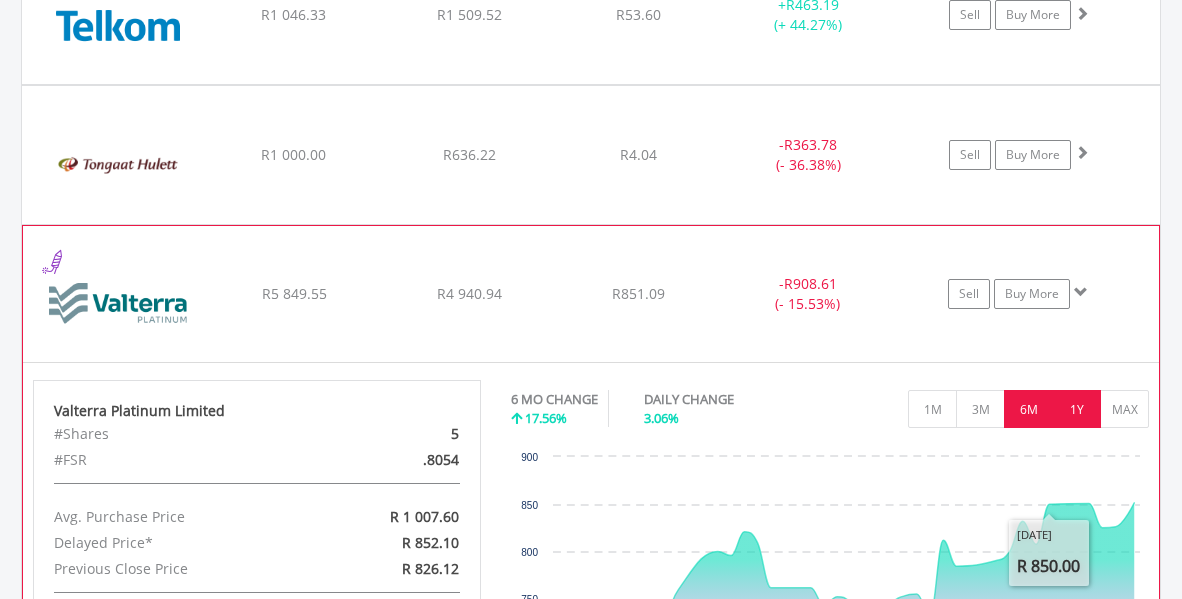 click on "1Y" at bounding box center (1076, 409) 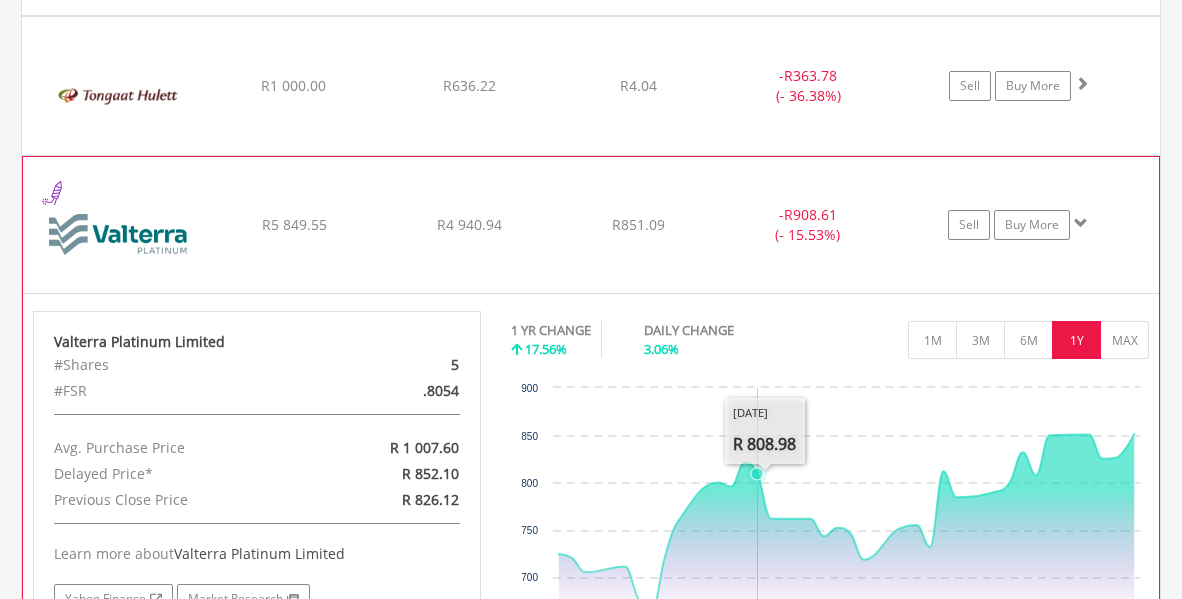 scroll, scrollTop: 12362, scrollLeft: 0, axis: vertical 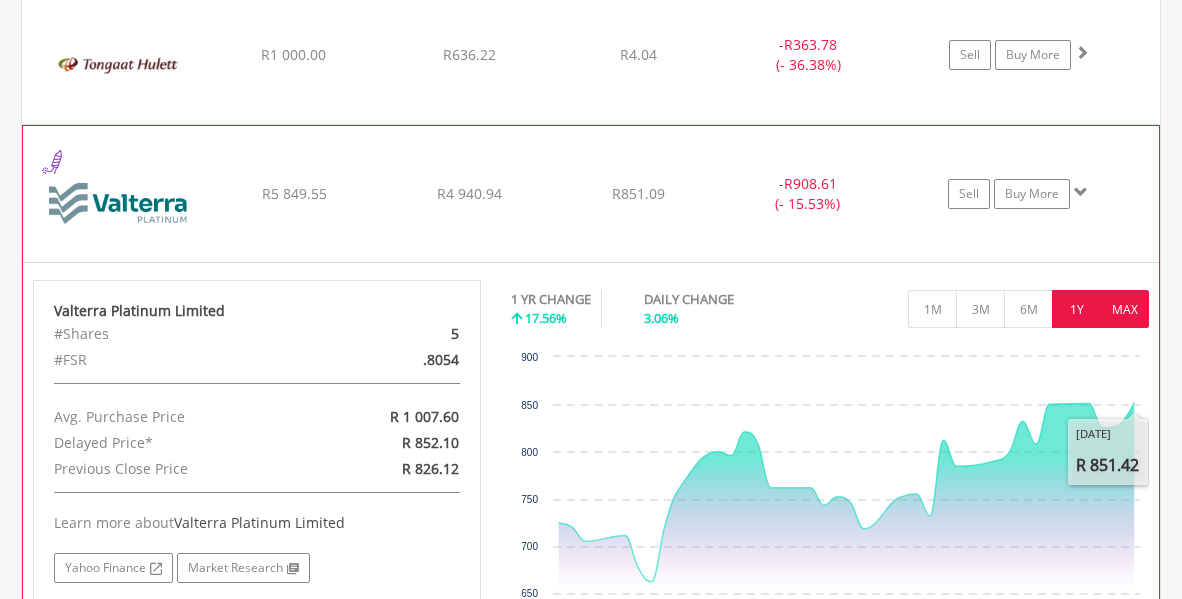 click on "MAX" at bounding box center (1124, 309) 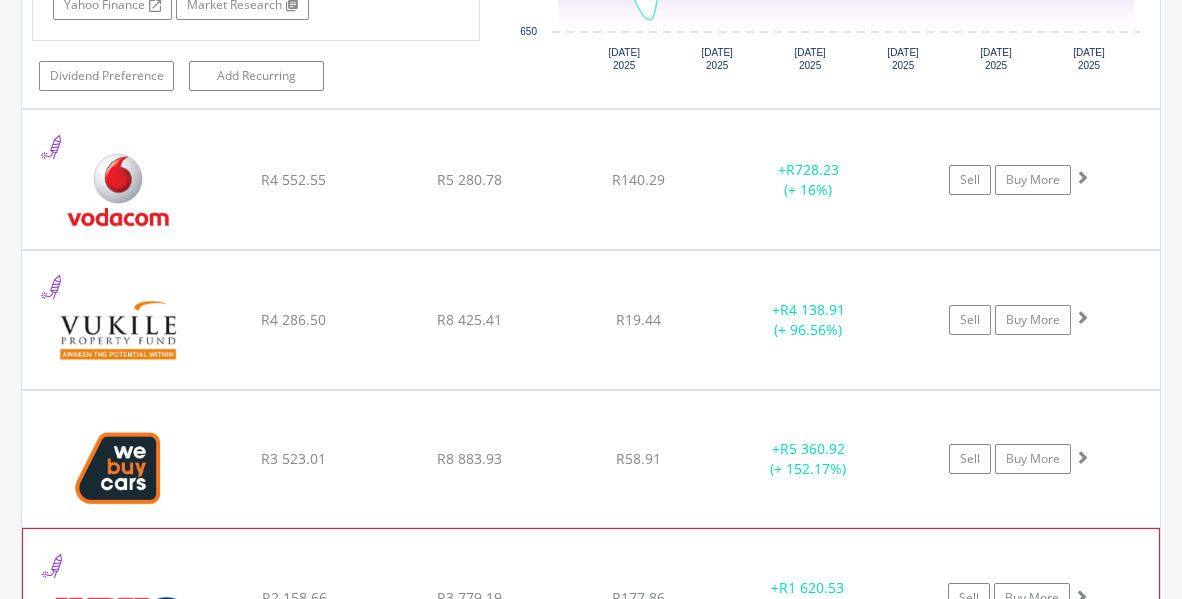 scroll, scrollTop: 12862, scrollLeft: 0, axis: vertical 